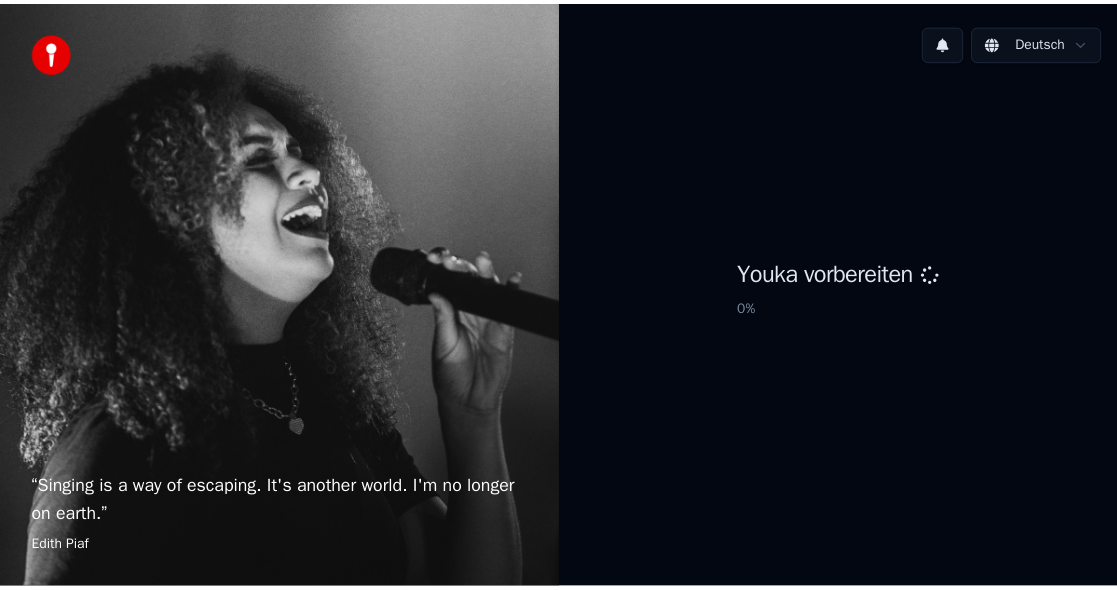 scroll, scrollTop: 0, scrollLeft: 0, axis: both 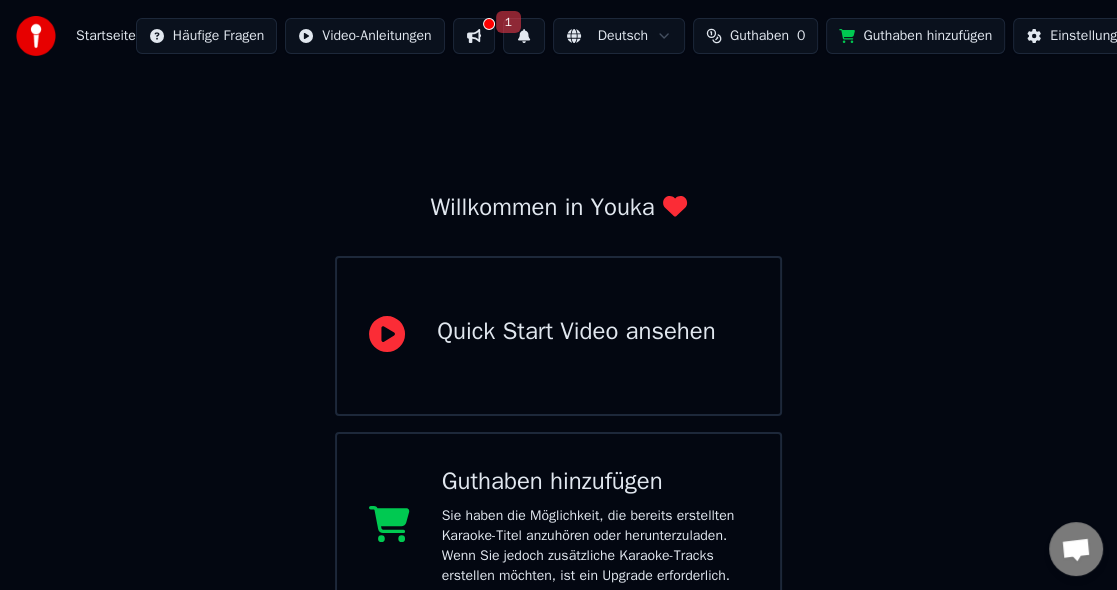 click on "1" at bounding box center [508, 22] 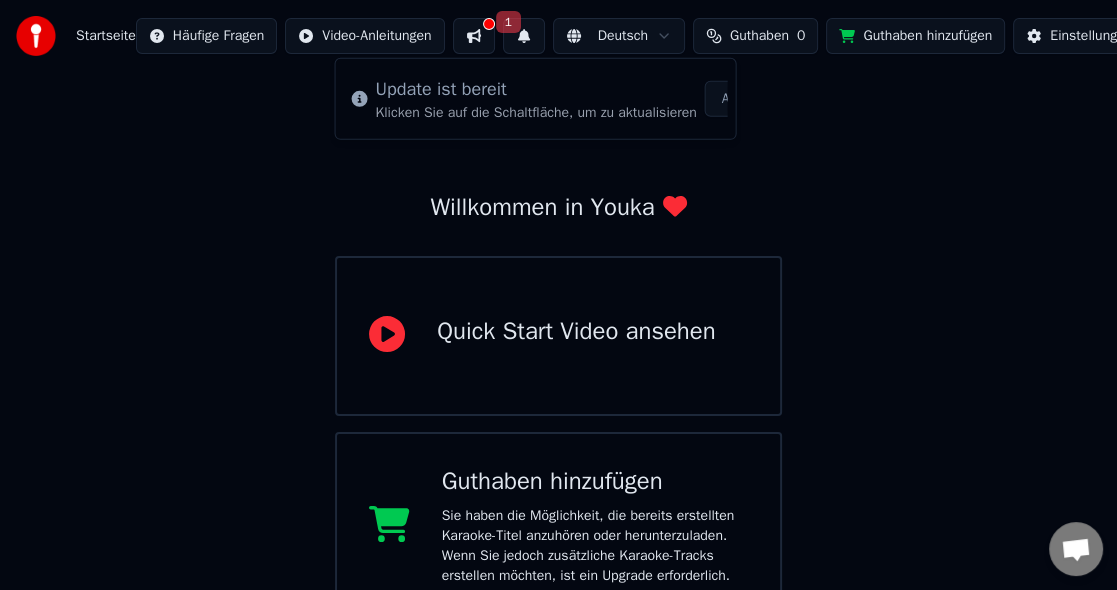 click on "1" at bounding box center (508, 22) 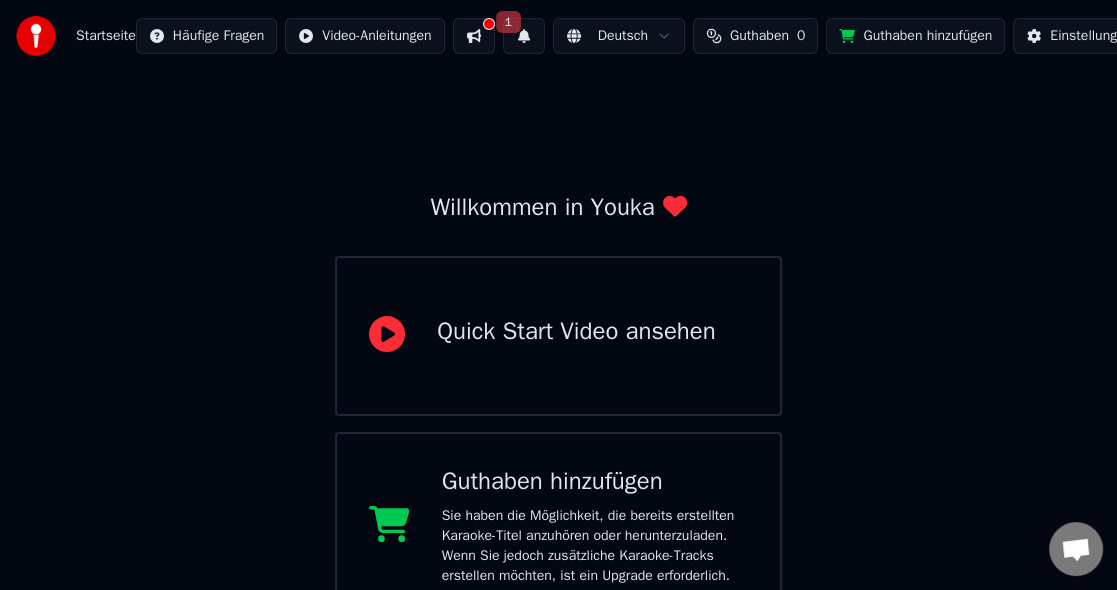 click at bounding box center (474, 36) 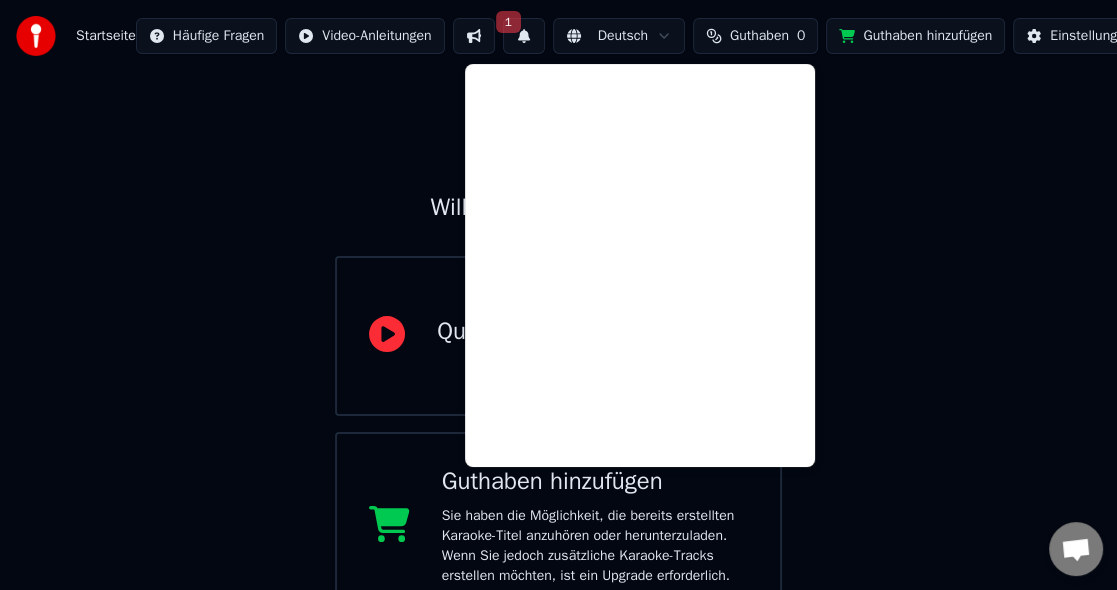 click on "1" at bounding box center (508, 22) 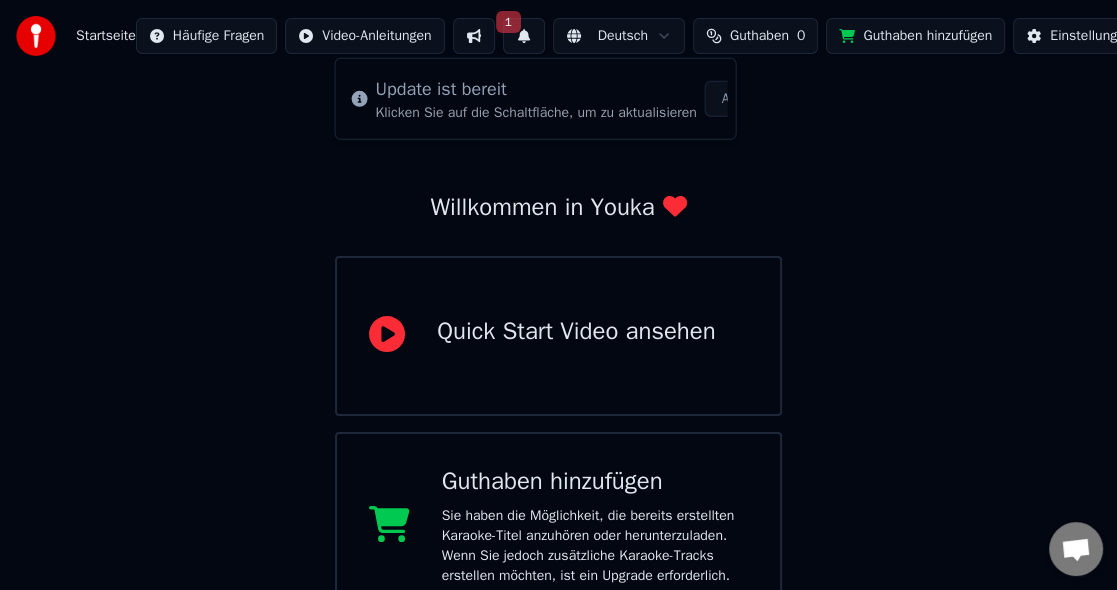 click on "Update ist bereit" at bounding box center [536, 89] 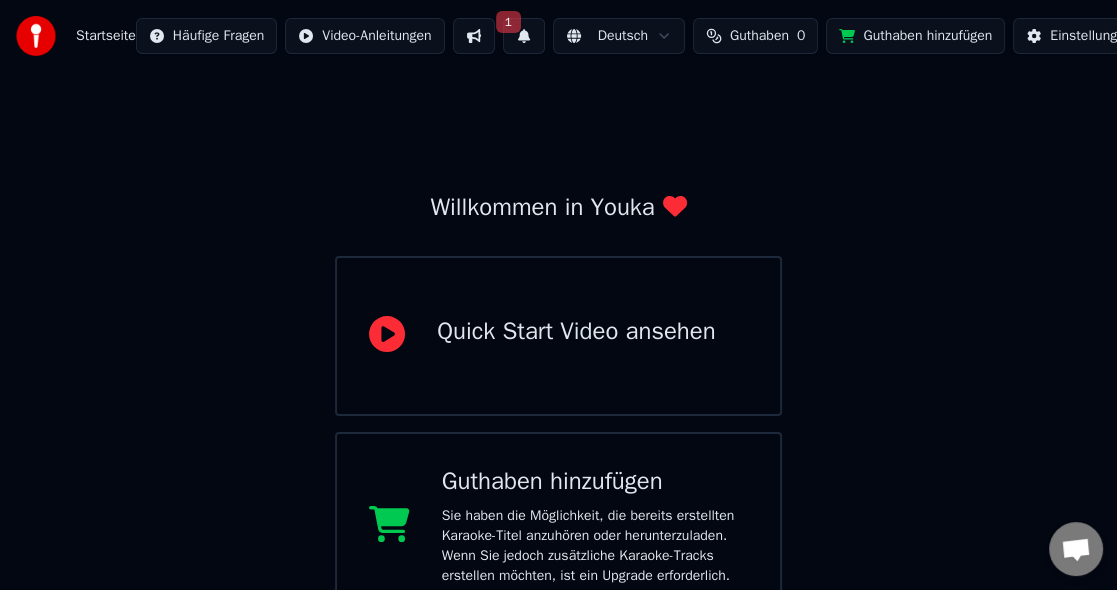 click on "1" at bounding box center (524, 36) 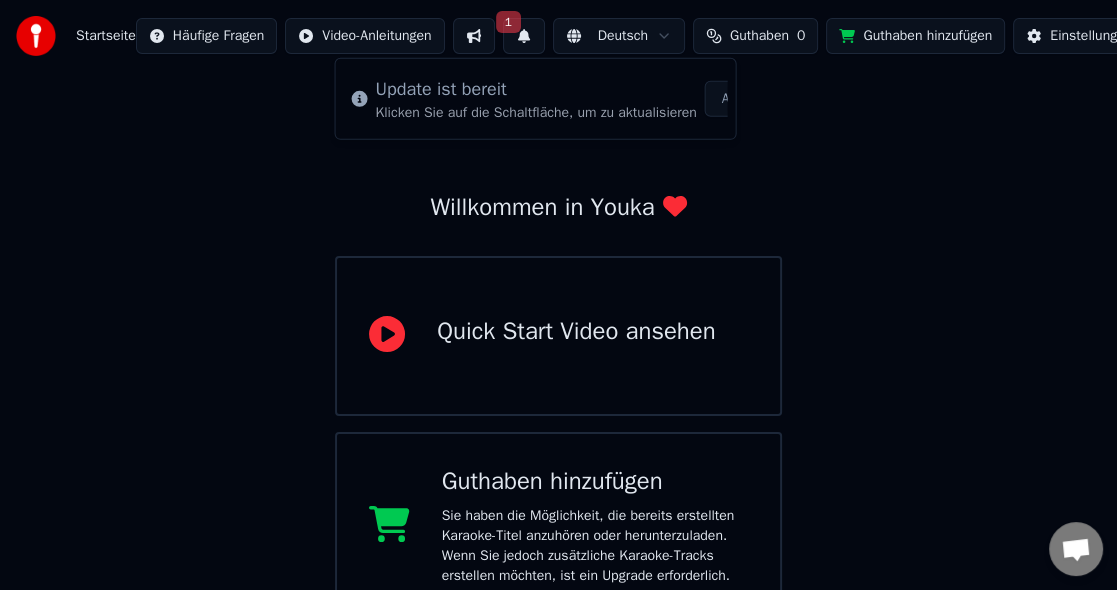 scroll, scrollTop: 0, scrollLeft: 86, axis: horizontal 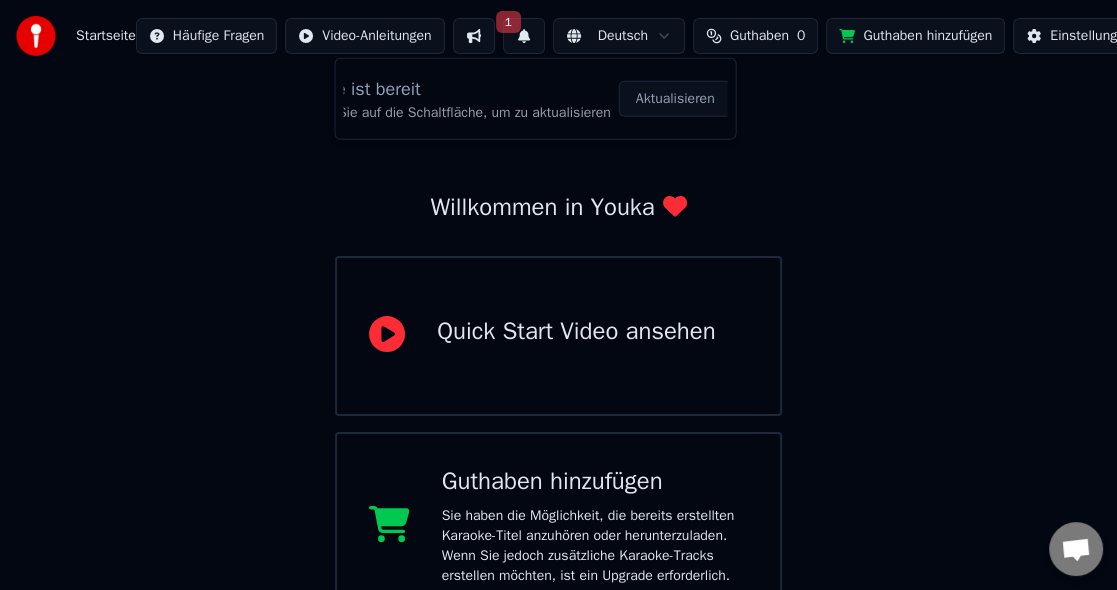 click on "Aktualisieren" at bounding box center (675, 99) 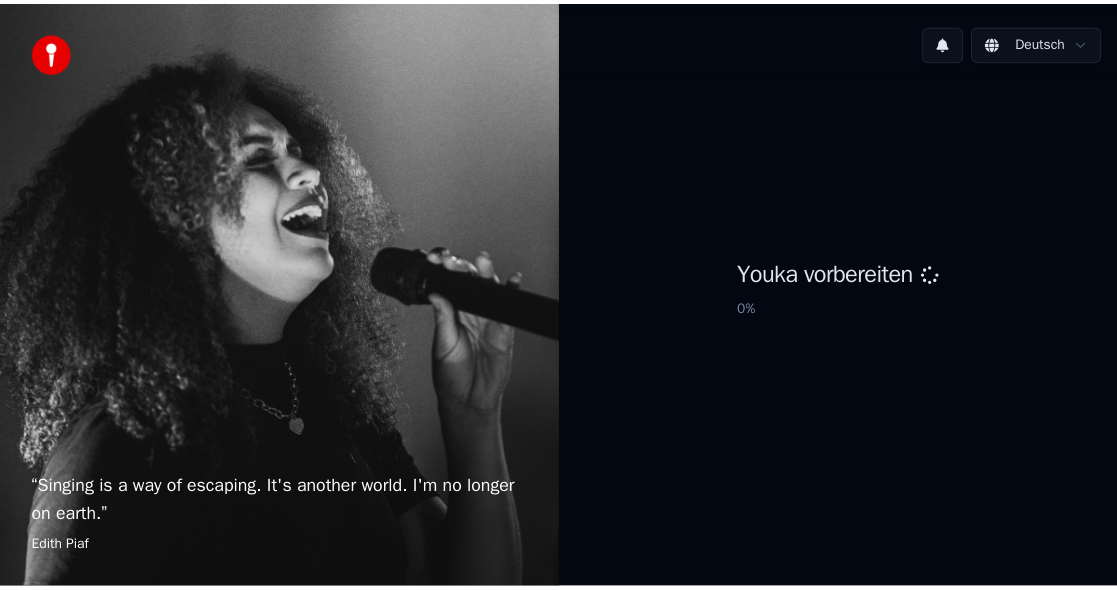 scroll, scrollTop: 0, scrollLeft: 0, axis: both 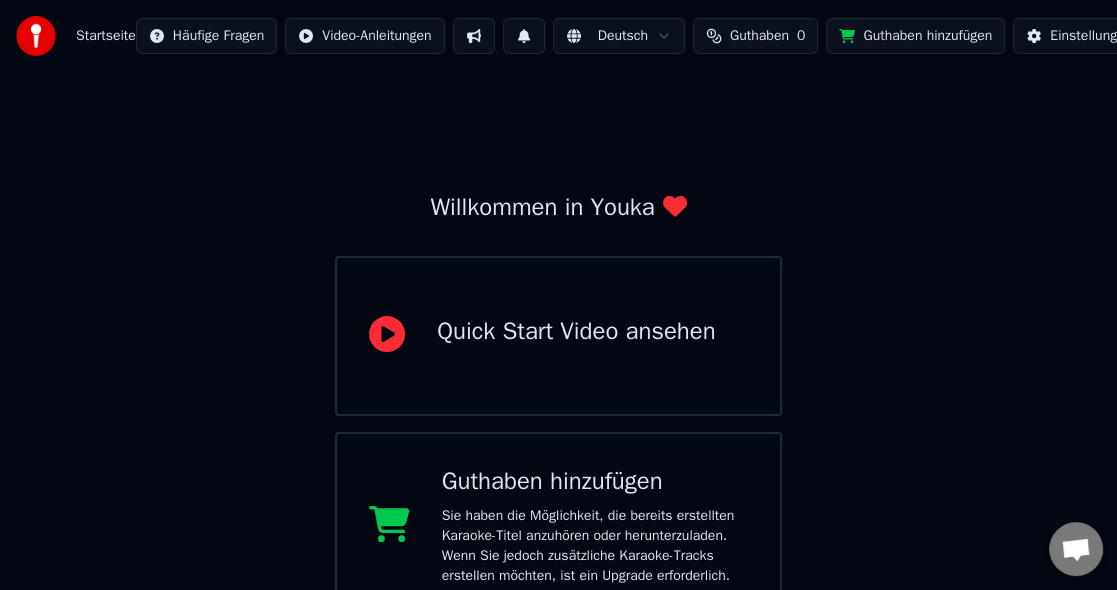 click on "Startseite Häufige Fragen Video-Anleitungen Deutsch Guthaben 0 Guthaben hinzufügen Einstellungen Willkommen in Youka Quick Start Video ansehen Guthaben hinzufügen Sie haben die Möglichkeit, die bereits erstellten Karaoke-Titel anzuhören oder herunterzuladen. Wenn Sie jedoch zusätzliche Karaoke-Tracks erstellen möchten, ist ein Upgrade erforderlich. Bibliothek Zugreifen und Verwalten aller Karaoke-Tracks, die Sie erstellt haben. Bearbeiten, organisieren und perfektionieren Sie Ihre Projekte. Karaoke erstellen Erstelle Karaoke aus Audio- oder Videodateien (MP3, MP4 und mehr) oder füge eine URL ein, um sofort ein Karaoke-Video mit synchronisierten Liedtexten zu generieren." at bounding box center (558, 504) 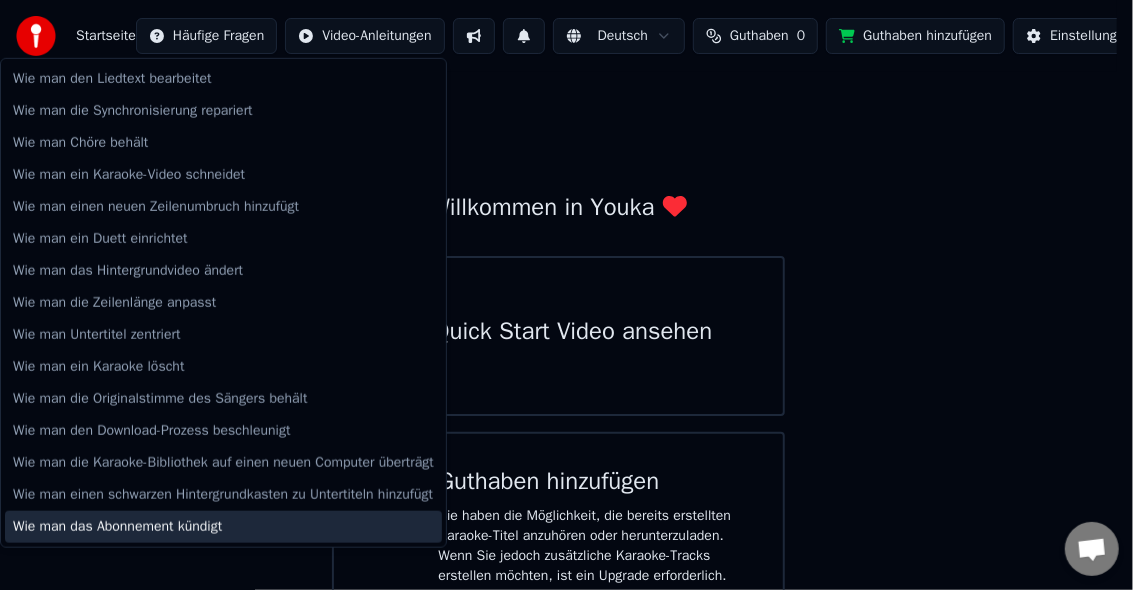 click on "Wie man das Abonnement kündigt" at bounding box center (223, 527) 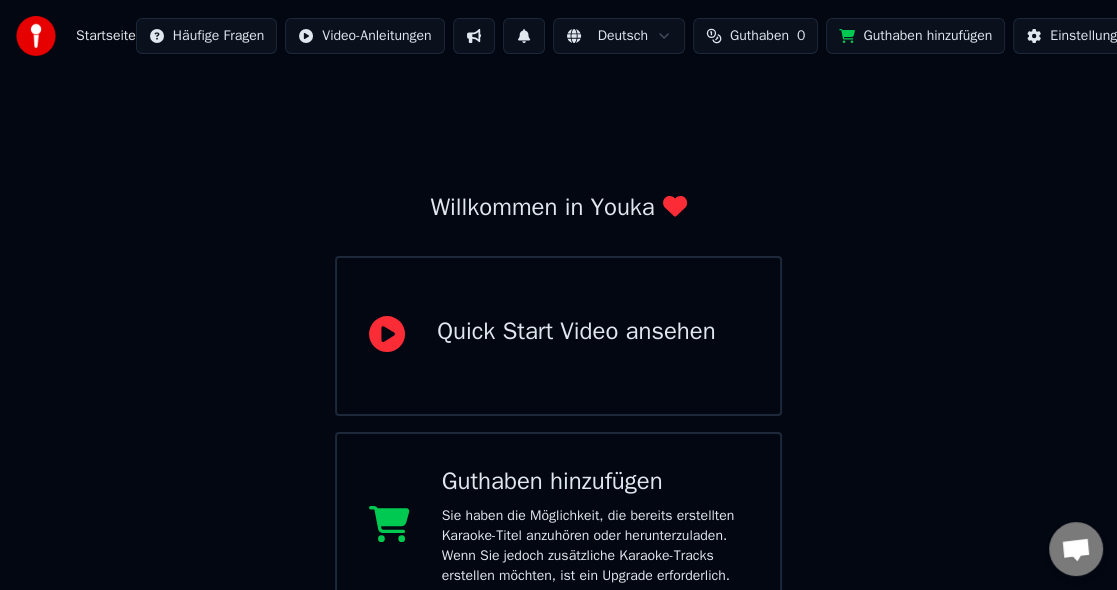 click at bounding box center (474, 36) 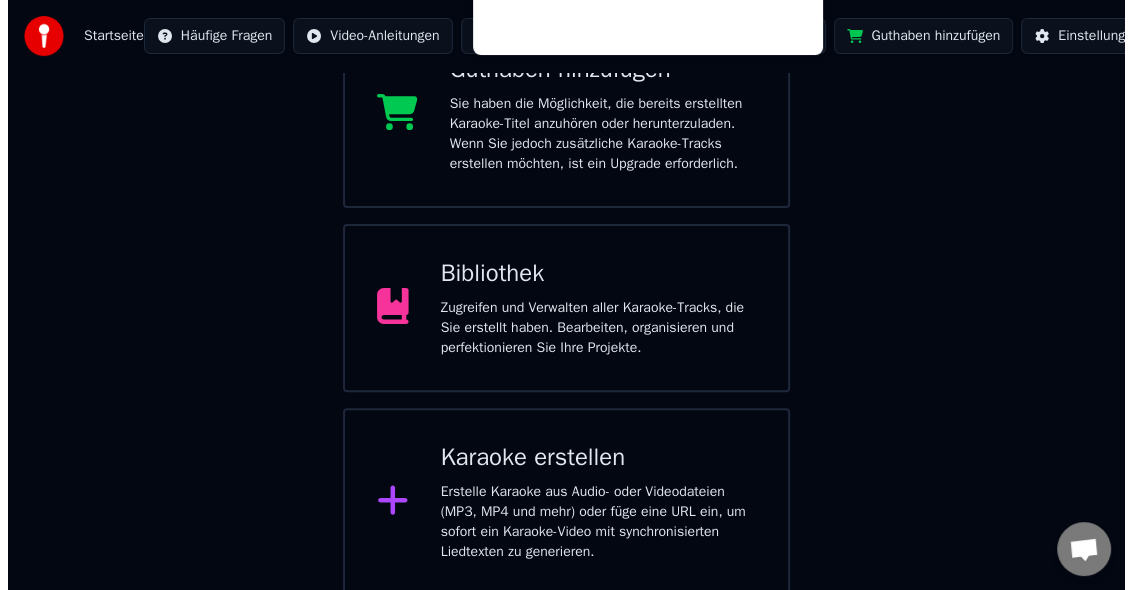scroll, scrollTop: 415, scrollLeft: 0, axis: vertical 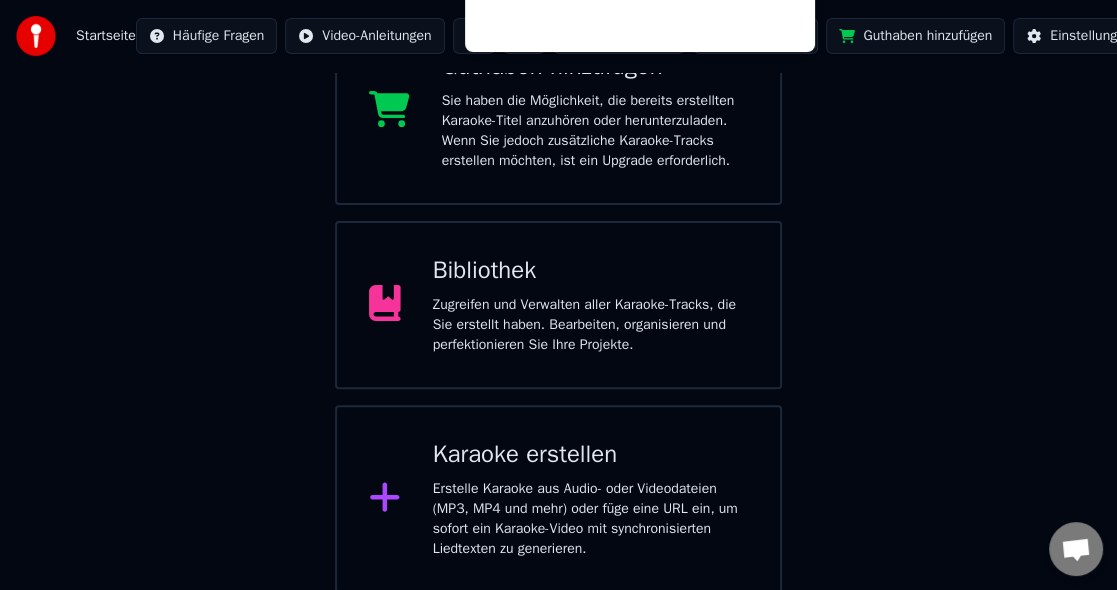 click on "Karaoke erstellen" at bounding box center (590, 455) 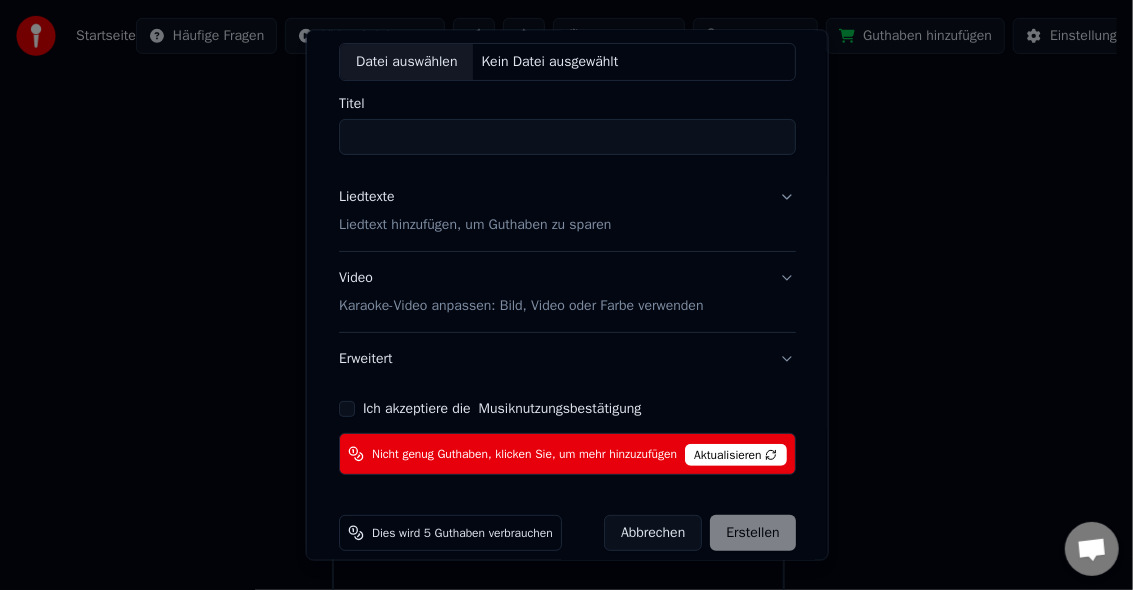 scroll, scrollTop: 129, scrollLeft: 0, axis: vertical 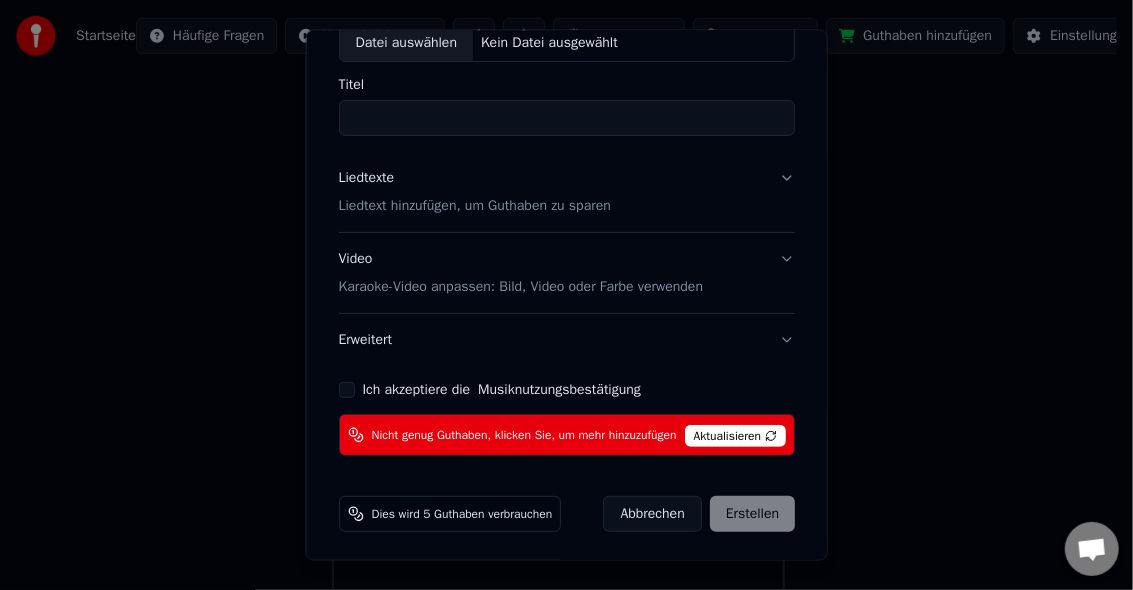 click on "Aktualisieren" at bounding box center [735, 435] 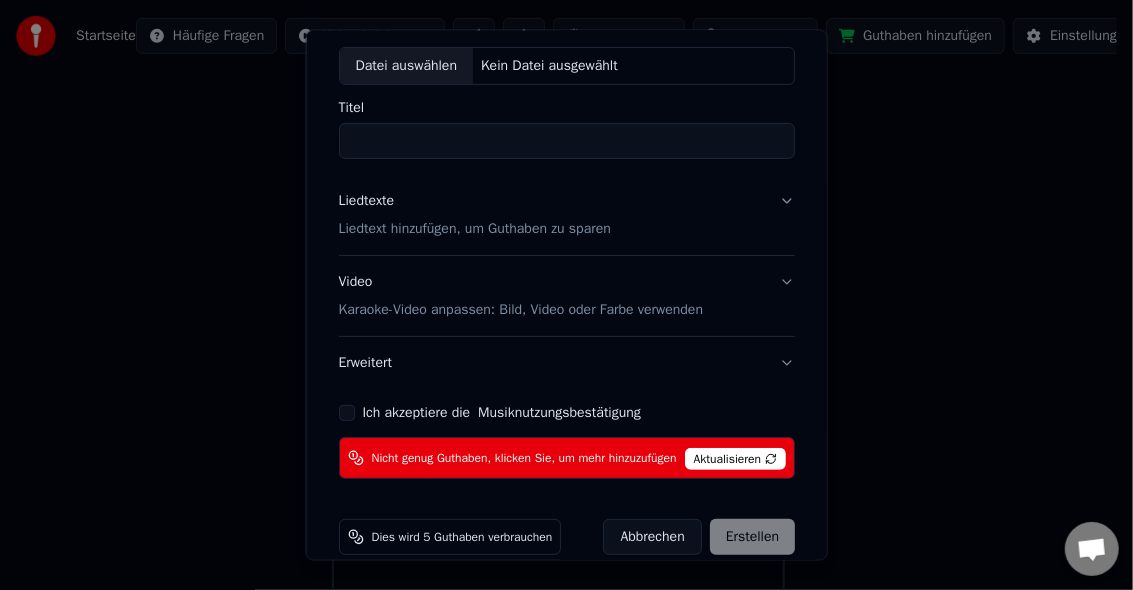 scroll, scrollTop: 129, scrollLeft: 0, axis: vertical 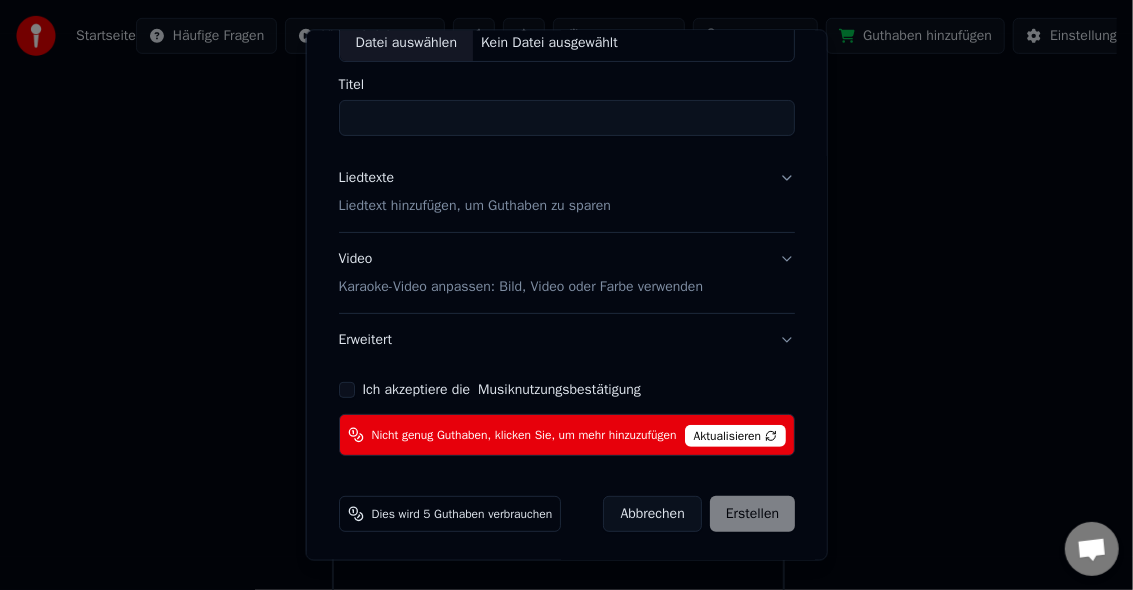 click on "Aktualisieren" at bounding box center [735, 435] 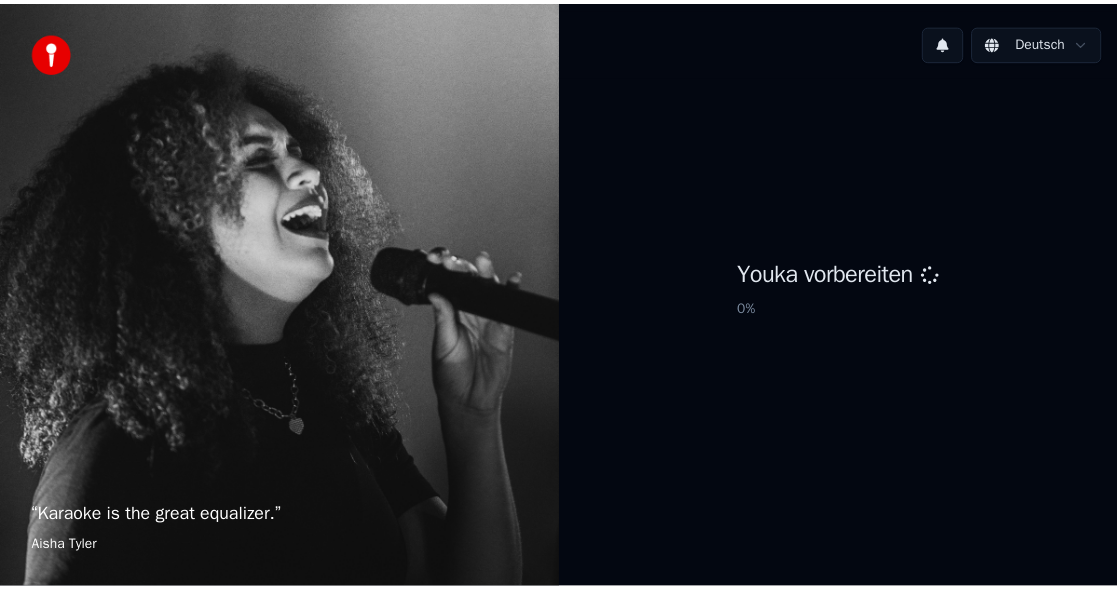 scroll, scrollTop: 0, scrollLeft: 0, axis: both 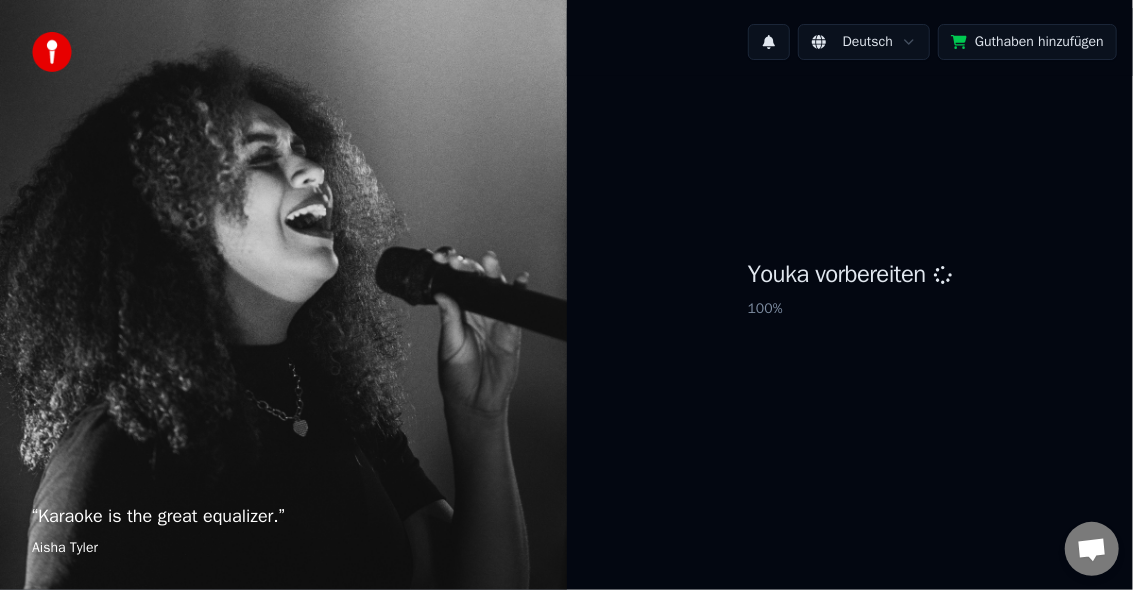 click at bounding box center [769, 42] 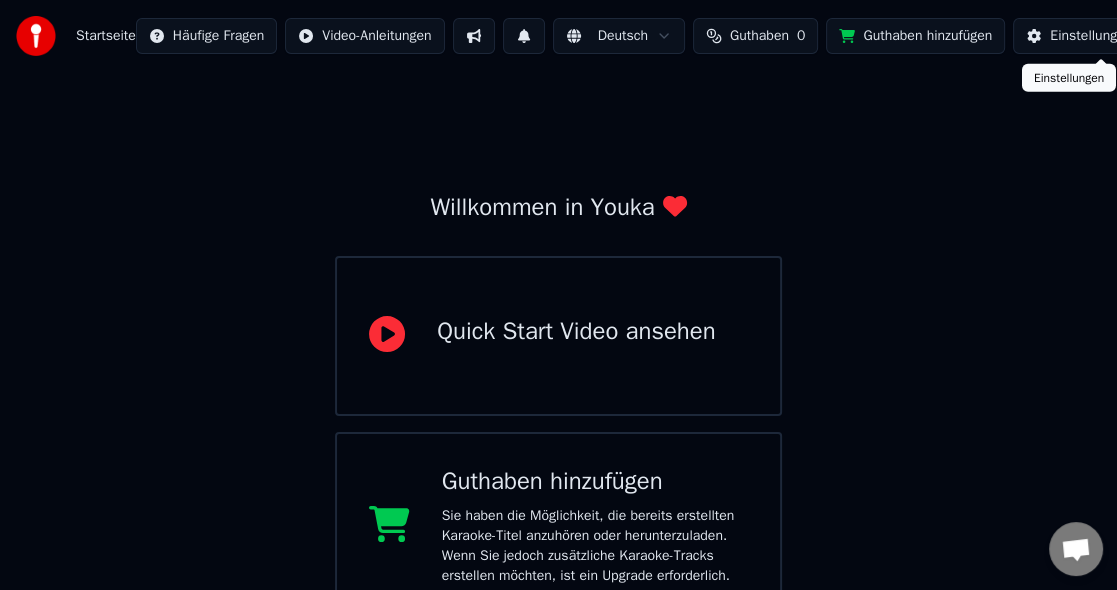 click on "Einstellungen" at bounding box center [1091, 36] 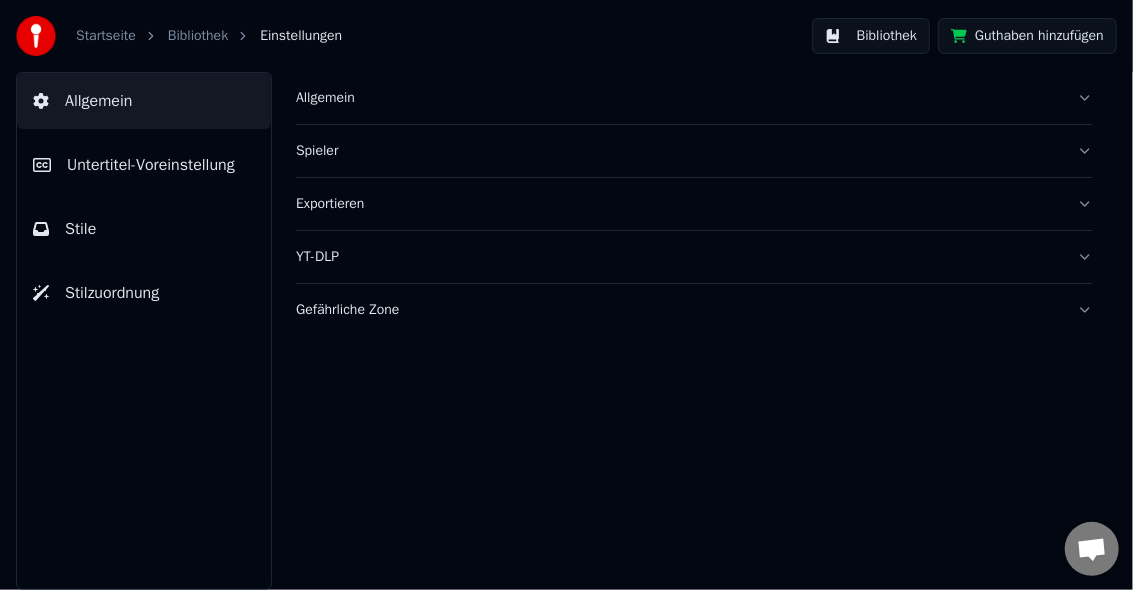 click on "Allgemein" at bounding box center [98, 101] 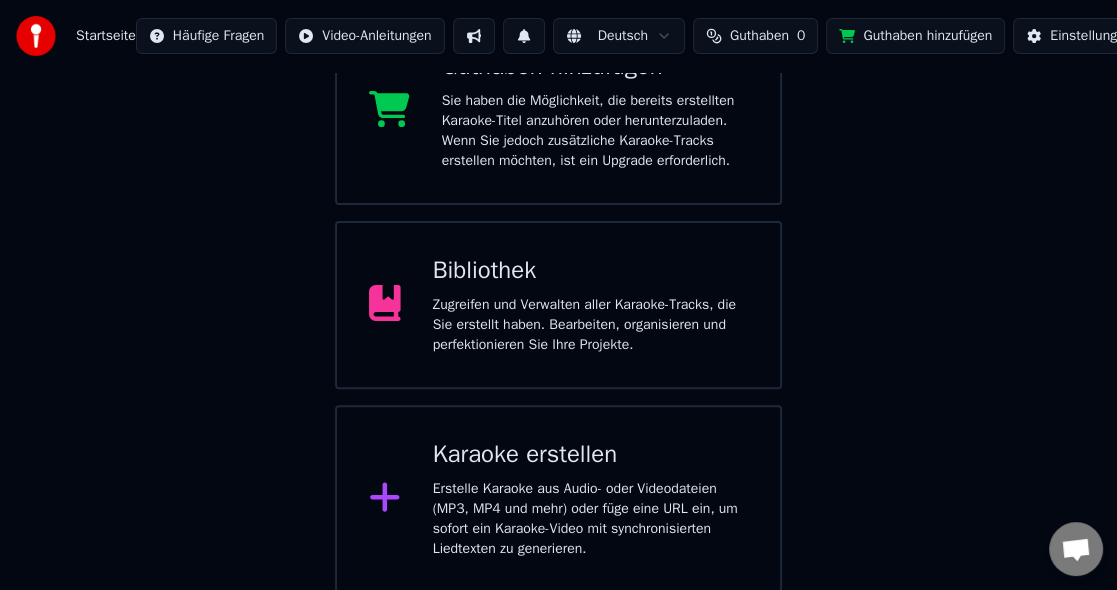 scroll, scrollTop: 149, scrollLeft: 0, axis: vertical 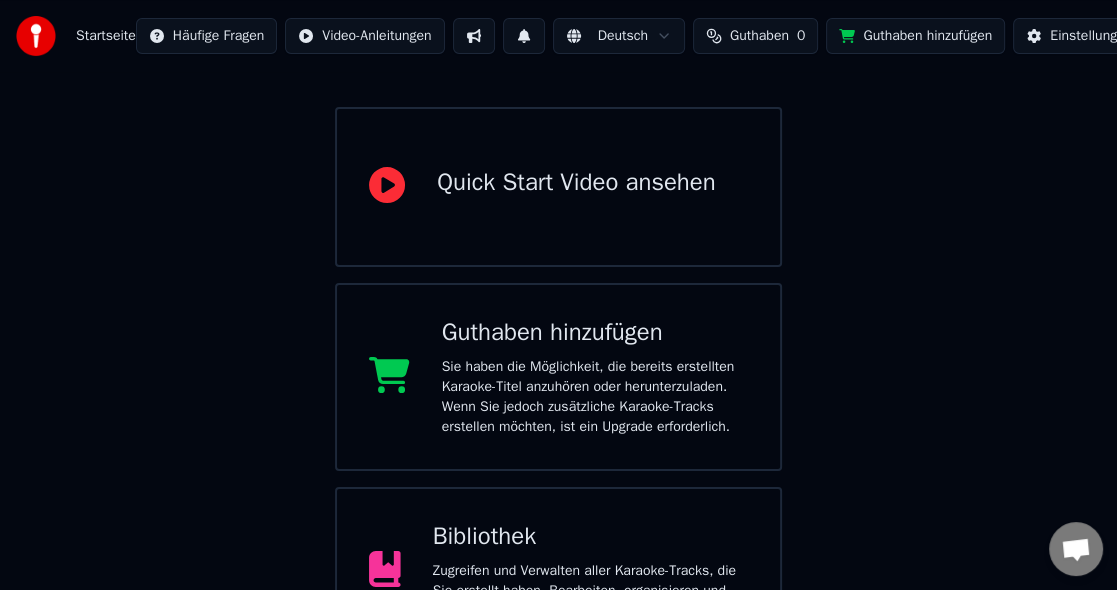 click on "Sie haben die Möglichkeit, die bereits erstellten Karaoke-Titel anzuhören oder herunterzuladen. Wenn Sie jedoch zusätzliche Karaoke-Tracks erstellen möchten, ist ein Upgrade erforderlich." at bounding box center (595, 397) 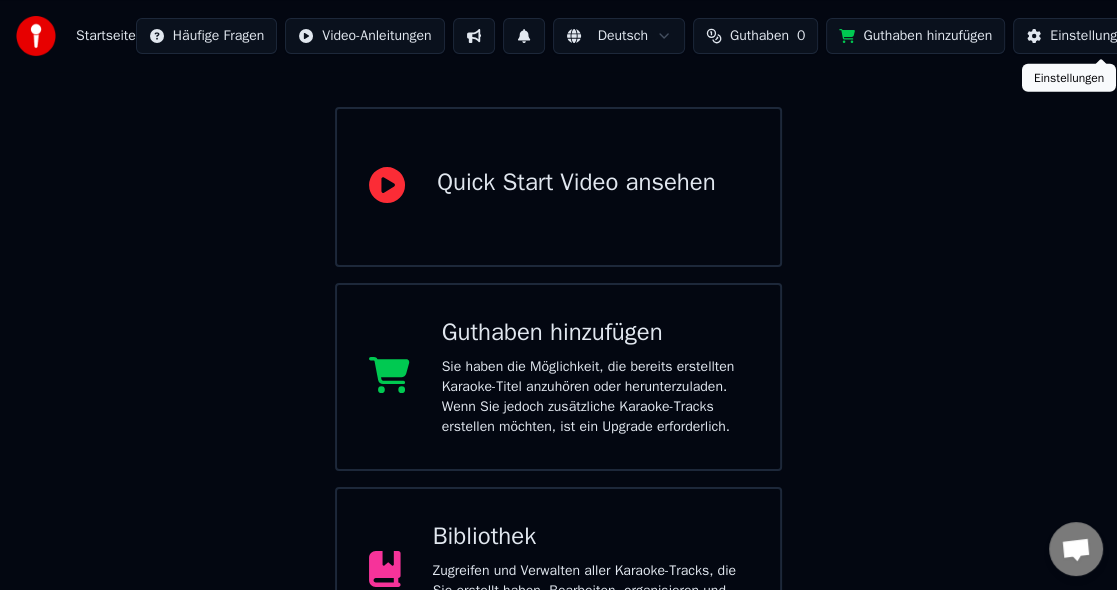 click on "Einstellungen" at bounding box center [1079, 36] 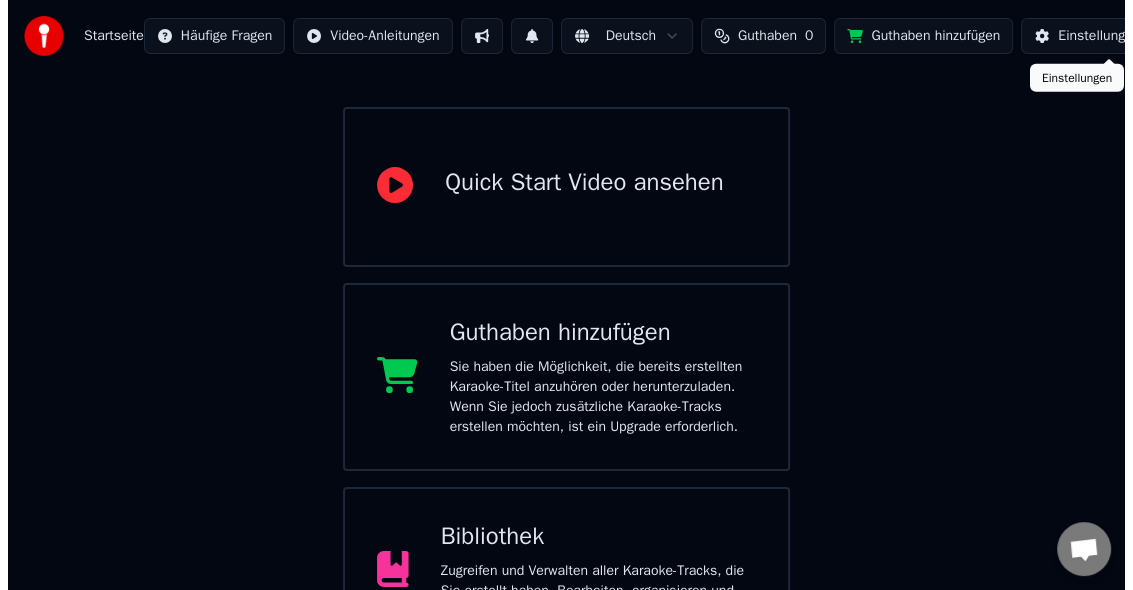 scroll, scrollTop: 0, scrollLeft: 0, axis: both 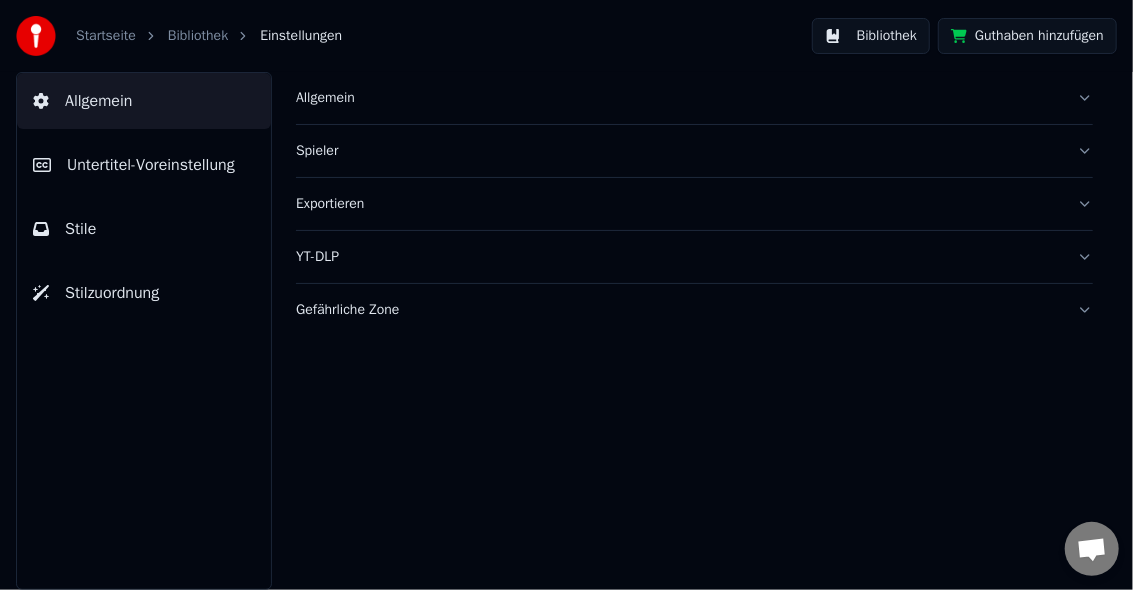 click on "Gefährliche Zone" at bounding box center (678, 310) 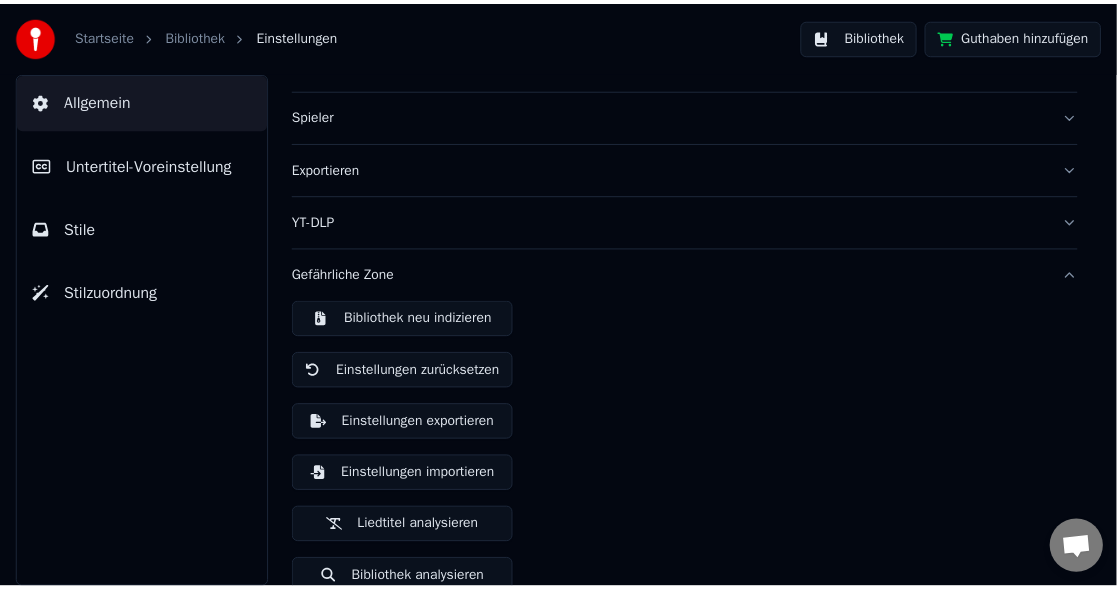 scroll, scrollTop: 55, scrollLeft: 0, axis: vertical 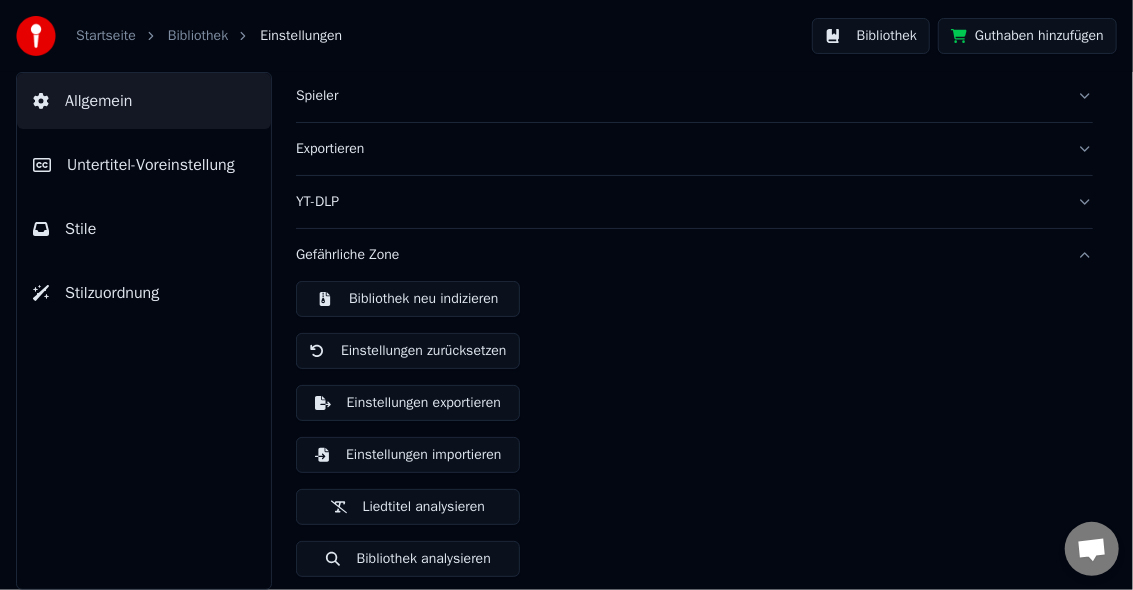 click on "Allgemein" at bounding box center (144, 101) 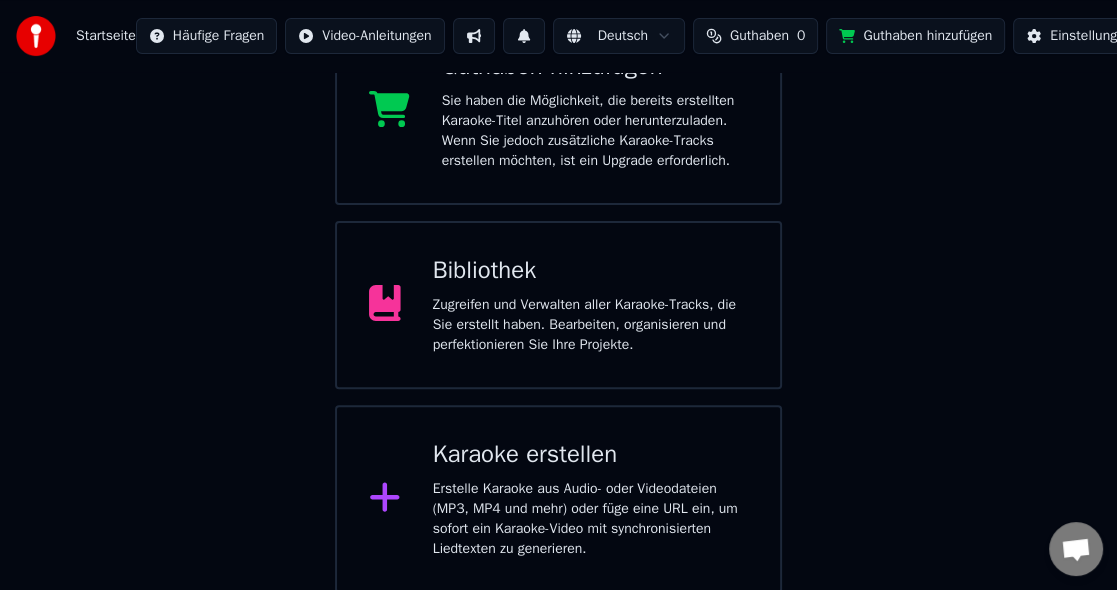 scroll, scrollTop: 0, scrollLeft: 0, axis: both 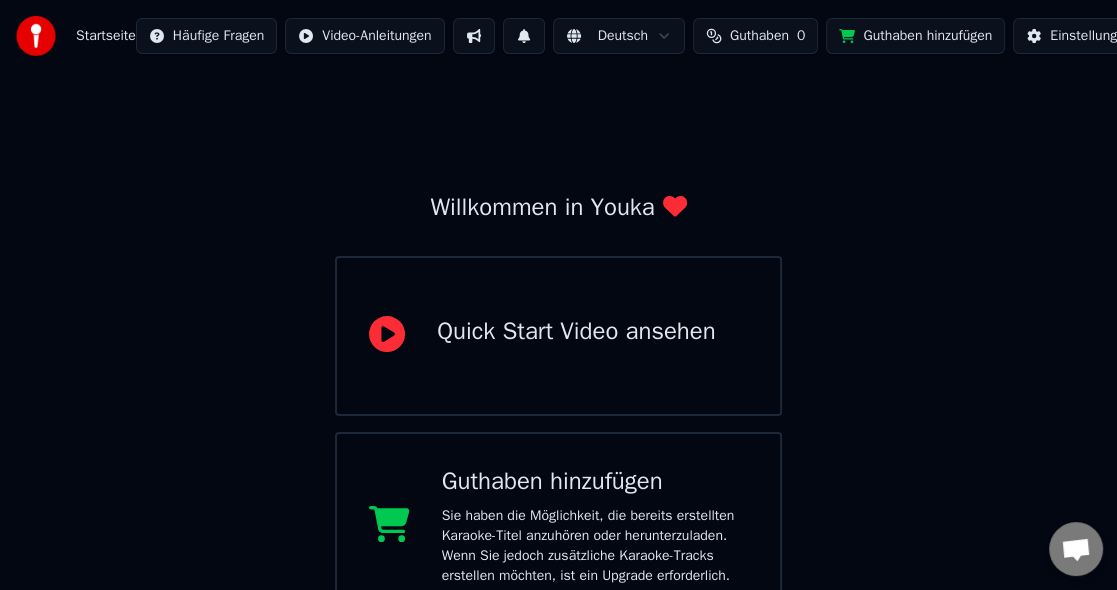 click on "Startseite" at bounding box center [106, 36] 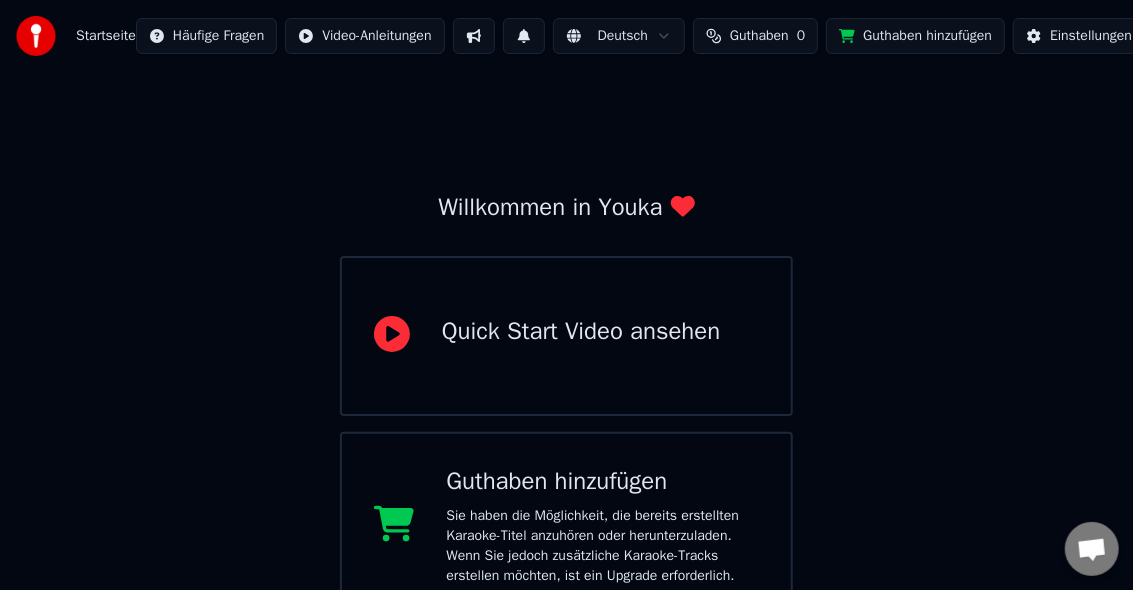 click on "Startseite Häufige Fragen Video-Anleitungen Deutsch Guthaben 0 Guthaben hinzufügen Einstellungen Willkommen in Youka Quick Start Video ansehen Guthaben hinzufügen Sie haben die Möglichkeit, die bereits erstellten Karaoke-Titel anzuhören oder herunterzuladen. Wenn Sie jedoch zusätzliche Karaoke-Tracks erstellen möchten, ist ein Upgrade erforderlich. Bibliothek Zugreifen und Verwalten aller Karaoke-Tracks, die Sie erstellt haben. Bearbeiten, organisieren und perfektionieren Sie Ihre Projekte. Karaoke erstellen Erstelle Karaoke aus Audio- oder Videodateien (MP3, MP4 und mehr) oder füge eine URL ein, um sofort ein Karaoke-Video mit synchronisierten Liedtexten zu generieren." at bounding box center (566, 504) 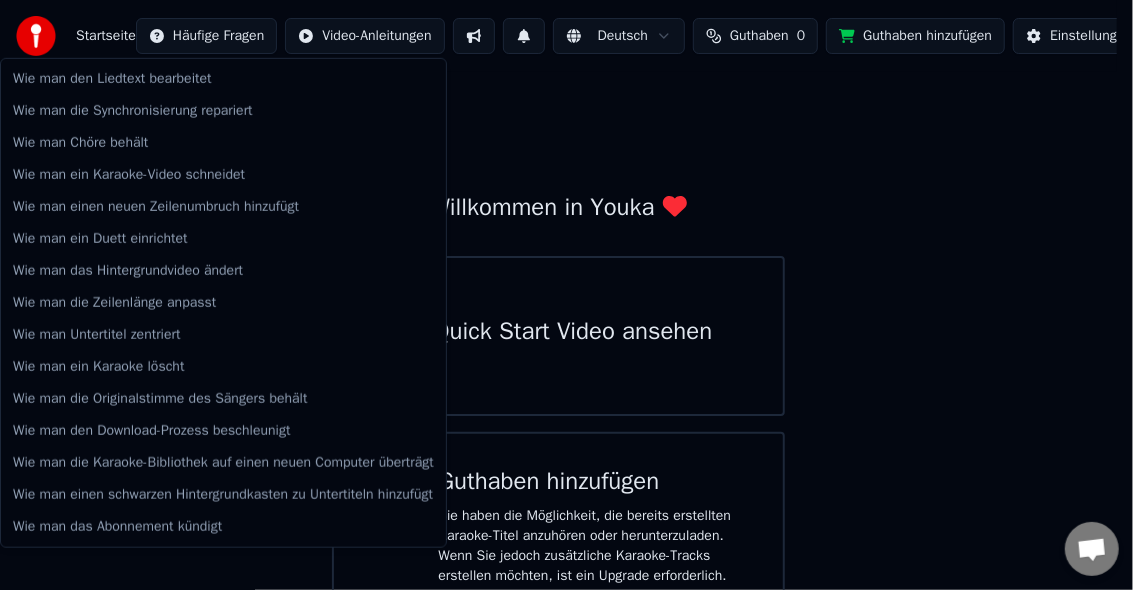 click on "Startseite Häufige Fragen Video-Anleitungen Deutsch Guthaben 0 Guthaben hinzufügen Einstellungen Willkommen in Youka Quick Start Video ansehen Guthaben hinzufügen Sie haben die Möglichkeit, die bereits erstellten Karaoke-Titel anzuhören oder herunterzuladen. Wenn Sie jedoch zusätzliche Karaoke-Tracks erstellen möchten, ist ein Upgrade erforderlich. Bibliothek Zugreifen und Verwalten aller Karaoke-Tracks, die Sie erstellt haben. Bearbeiten, organisieren und perfektionieren Sie Ihre Projekte. Karaoke erstellen Erstelle Karaoke aus Audio- oder Videodateien (MP3, MP4 und mehr) oder füge eine URL ein, um sofort ein Karaoke-Video mit synchronisierten Liedtexten zu generieren. Wie man den Liedtext bearbeitet Wie man die Synchronisierung repariert Wie man Chöre behält Wie man ein Karaoke-Video schneidet Wie man einen neuen Zeilenumbruch hinzufügt Wie man ein Duett einrichtet Wie man das Hintergrundvideo ändert Wie man die Zeilenlänge anpasst Wie man Untertitel zentriert Wie man ein Karaoke löscht" at bounding box center (566, 504) 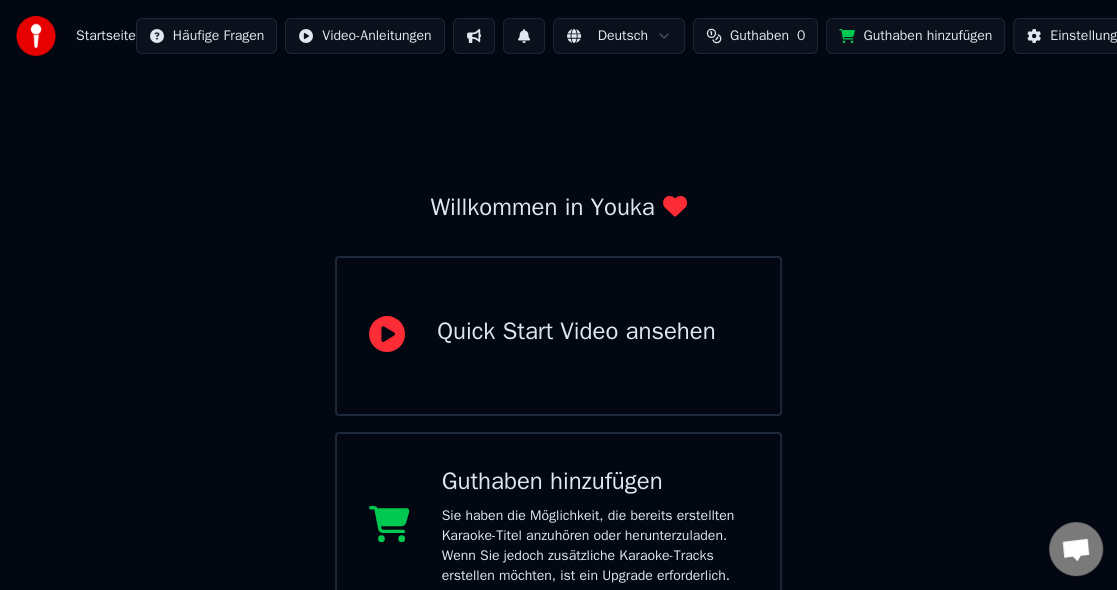 click at bounding box center [474, 36] 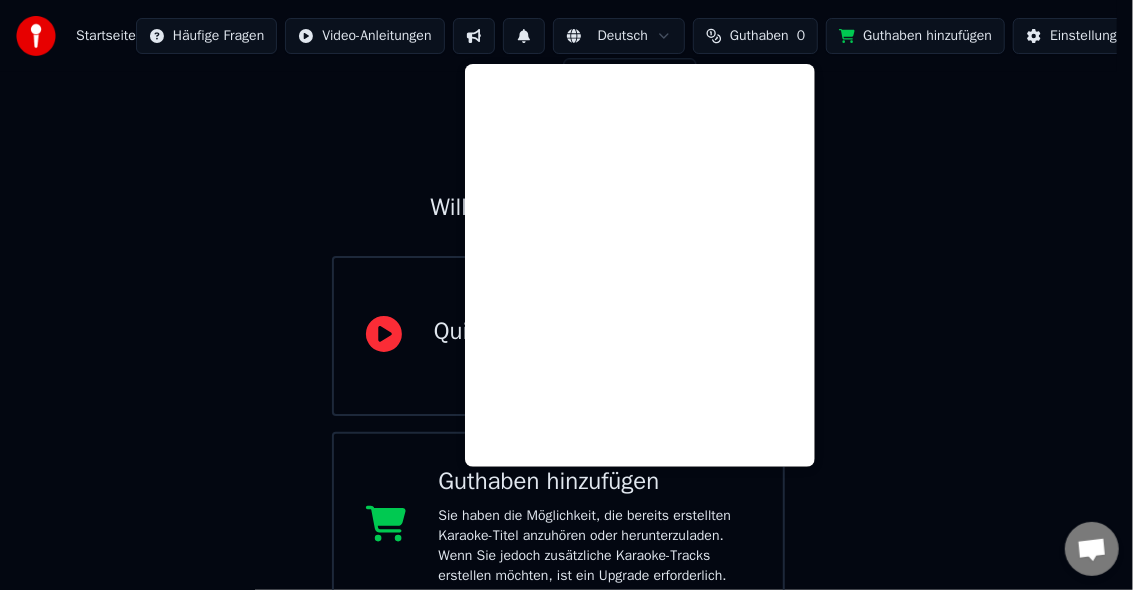 click on "Startseite Häufige Fragen Video-Anleitungen Deutsch Guthaben 0 Guthaben hinzufügen Einstellungen Willkommen in Youka Quick Start Video ansehen Guthaben hinzufügen Sie haben die Möglichkeit, die bereits erstellten Karaoke-Titel anzuhören oder herunterzuladen. Wenn Sie jedoch zusätzliche Karaoke-Tracks erstellen möchten, ist ein Upgrade erforderlich. Bibliothek Zugreifen und Verwalten aller Karaoke-Tracks, die Sie erstellt haben. Bearbeiten, organisieren und perfektionieren Sie Ihre Projekte. Karaoke erstellen Erstelle Karaoke aus Audio- oder Videodateien (MP3, MP4 und mehr) oder füge eine URL ein, um sofort ein Karaoke-Video mit synchronisierten Liedtexten zu generieren. English Español Français Português Italiano Deutsch العربية हिन्दी Русский 简体中文" at bounding box center (566, 504) 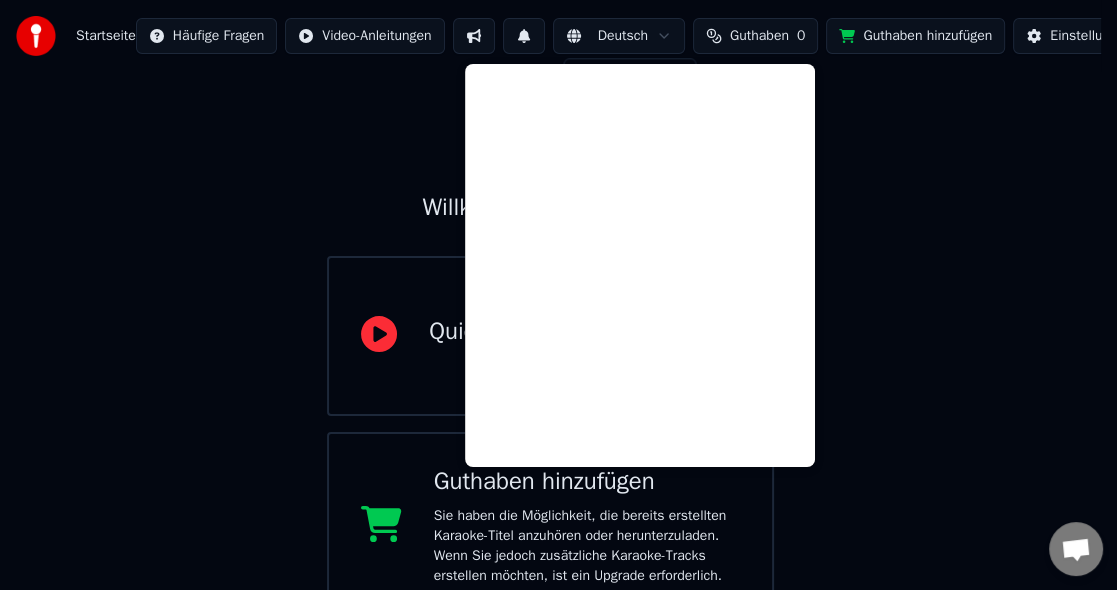 click on "Startseite Häufige Fragen Video-Anleitungen Deutsch Guthaben 0 Guthaben hinzufügen Einstellungen Willkommen in Youka Quick Start Video ansehen Guthaben hinzufügen Sie haben die Möglichkeit, die bereits erstellten Karaoke-Titel anzuhören oder herunterzuladen. Wenn Sie jedoch zusätzliche Karaoke-Tracks erstellen möchten, ist ein Upgrade erforderlich. Bibliothek Zugreifen und Verwalten aller Karaoke-Tracks, die Sie erstellt haben. Bearbeiten, organisieren und perfektionieren Sie Ihre Projekte. Karaoke erstellen Erstelle Karaoke aus Audio- oder Videodateien (MP3, MP4 und mehr) oder füge eine URL ein, um sofort ein Karaoke-Video mit synchronisierten Liedtexten zu generieren. English Español Français Português Italiano Deutsch العربية हिन्दी Русский 简体中文" at bounding box center [558, 504] 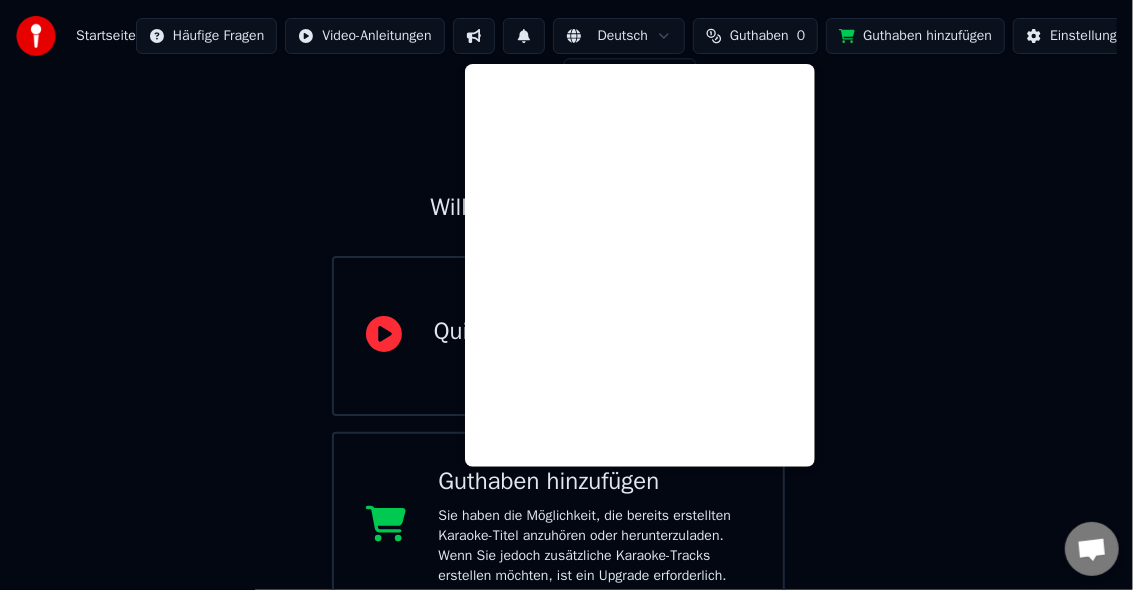 click on "Startseite Häufige Fragen Video-Anleitungen Deutsch Guthaben 0 Guthaben hinzufügen Einstellungen Willkommen in Youka Quick Start Video ansehen Guthaben hinzufügen Sie haben die Möglichkeit, die bereits erstellten Karaoke-Titel anzuhören oder herunterzuladen. Wenn Sie jedoch zusätzliche Karaoke-Tracks erstellen möchten, ist ein Upgrade erforderlich. Bibliothek Zugreifen und Verwalten aller Karaoke-Tracks, die Sie erstellt haben. Bearbeiten, organisieren und perfektionieren Sie Ihre Projekte. Karaoke erstellen Erstelle Karaoke aus Audio- oder Videodateien (MP3, MP4 und mehr) oder füge eine URL ein, um sofort ein Karaoke-Video mit synchronisierten Liedtexten zu generieren. English Español Français Português Italiano Deutsch العربية हिन्दी Русский 简体中文" at bounding box center (566, 504) 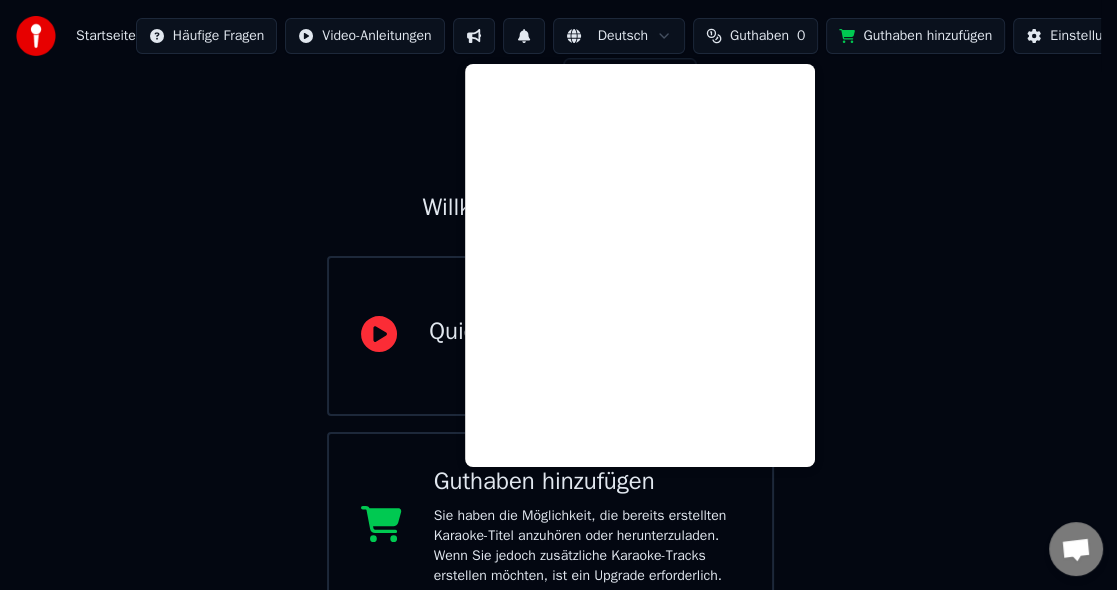 click on "Startseite Häufige Fragen Video-Anleitungen Deutsch Guthaben 0 Guthaben hinzufügen Einstellungen Willkommen in Youka Quick Start Video ansehen Guthaben hinzufügen Sie haben die Möglichkeit, die bereits erstellten Karaoke-Titel anzuhören oder herunterzuladen. Wenn Sie jedoch zusätzliche Karaoke-Tracks erstellen möchten, ist ein Upgrade erforderlich. Bibliothek Zugreifen und Verwalten aller Karaoke-Tracks, die Sie erstellt haben. Bearbeiten, organisieren und perfektionieren Sie Ihre Projekte. Karaoke erstellen Erstelle Karaoke aus Audio- oder Videodateien (MP3, MP4 und mehr) oder füge eine URL ein, um sofort ein Karaoke-Video mit synchronisierten Liedtexten zu generieren. English Español Français Português Italiano Deutsch العربية हिन्दी Русский 简体中文" at bounding box center (558, 504) 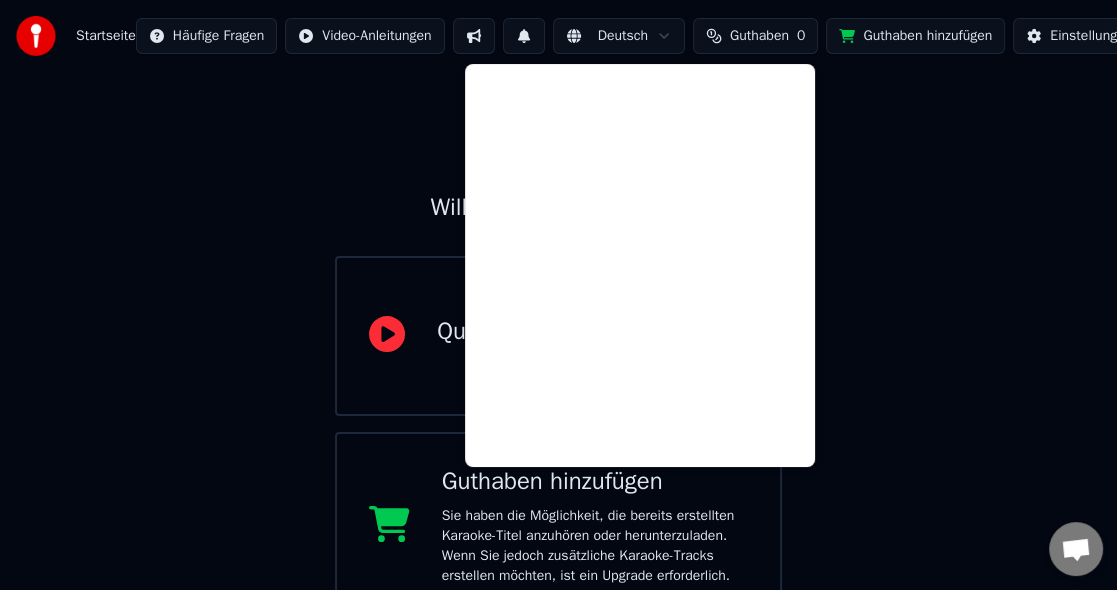 click at bounding box center [524, 36] 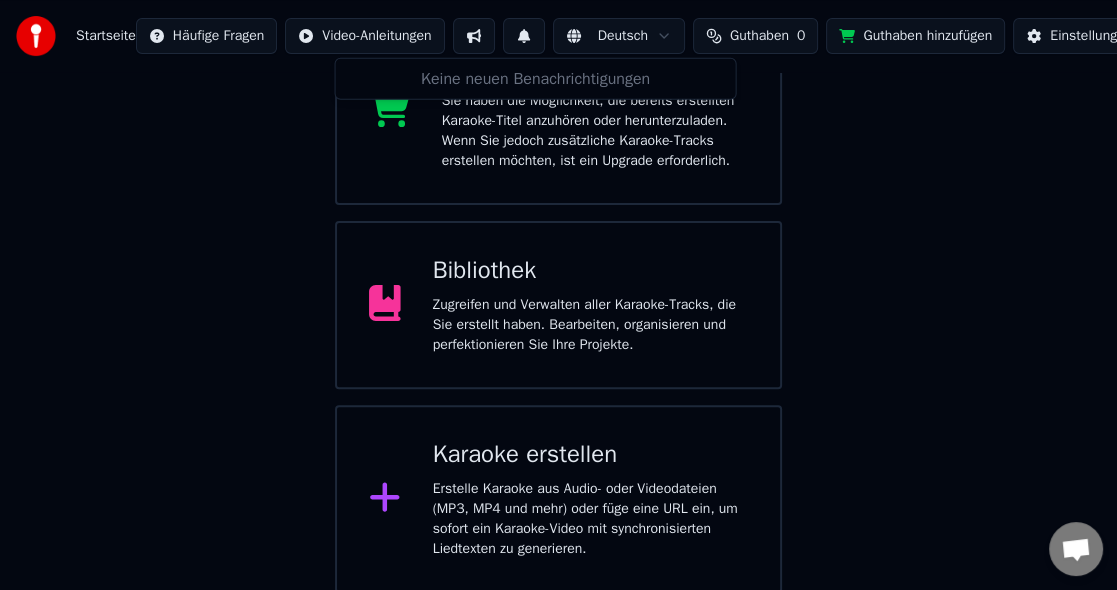 scroll, scrollTop: 0, scrollLeft: 0, axis: both 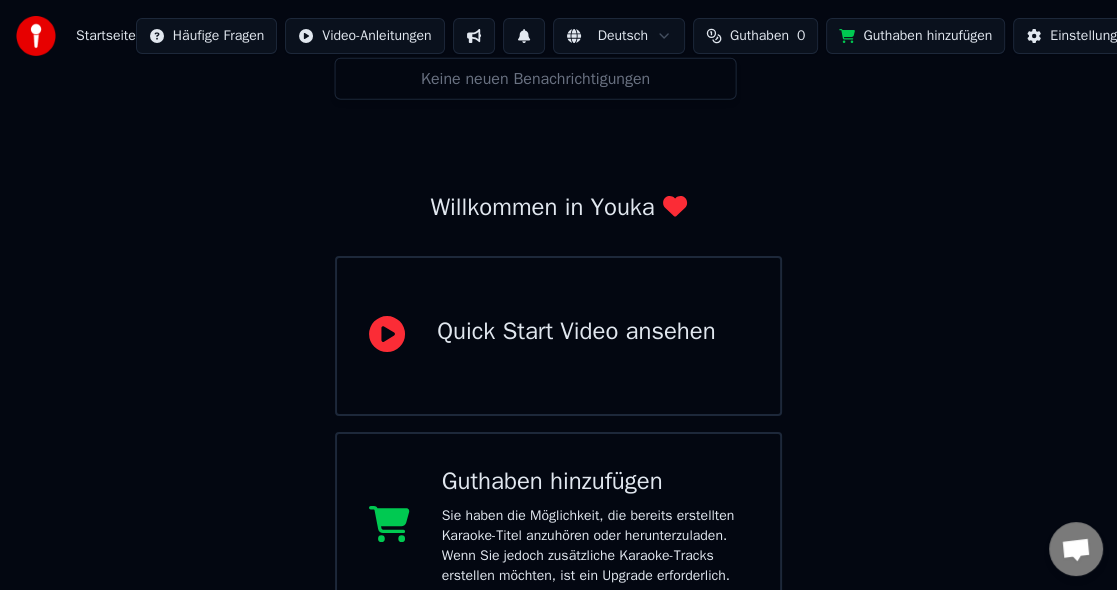 click at bounding box center [474, 36] 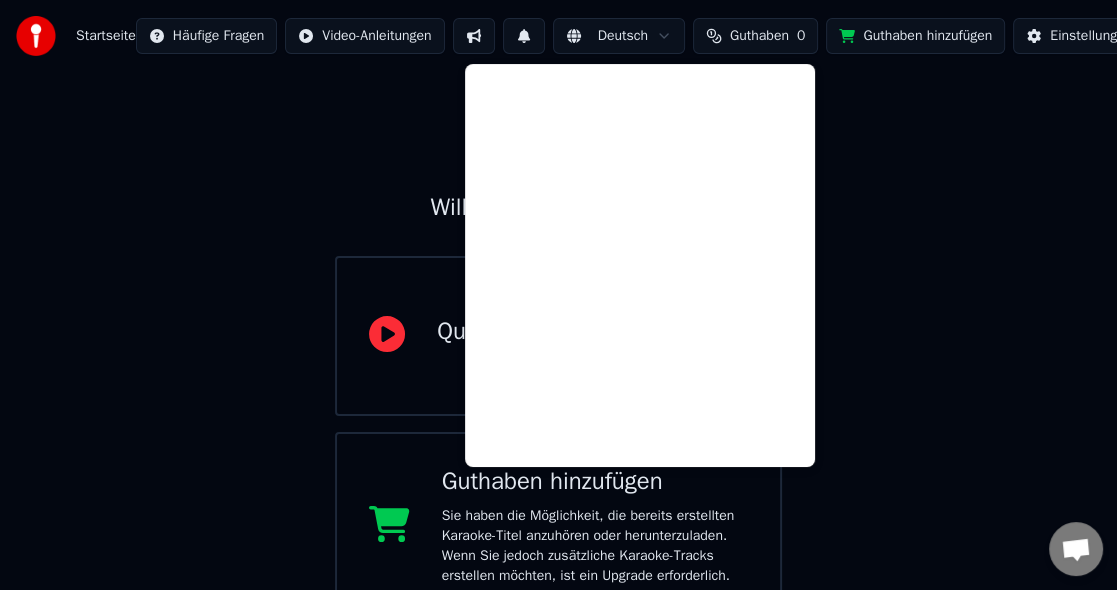 click on "Willkommen in Youka Quick Start Video ansehen Guthaben hinzufügen Sie haben die Möglichkeit, die bereits erstellten Karaoke-Titel anzuhören oder herunterzuladen. Wenn Sie jedoch zusätzliche Karaoke-Tracks erstellen möchten, ist ein Upgrade erforderlich. Bibliothek Zugreifen und Verwalten aller Karaoke-Tracks, die Sie erstellt haben. Bearbeiten, organisieren und perfektionieren Sie Ihre Projekte. Karaoke erstellen Erstelle Karaoke aus Audio- oder Videodateien (MP3, MP4 und mehr) oder füge eine URL ein, um sofort ein Karaoke-Video mit synchronisierten Liedtexten zu generieren." at bounding box center (558, 540) 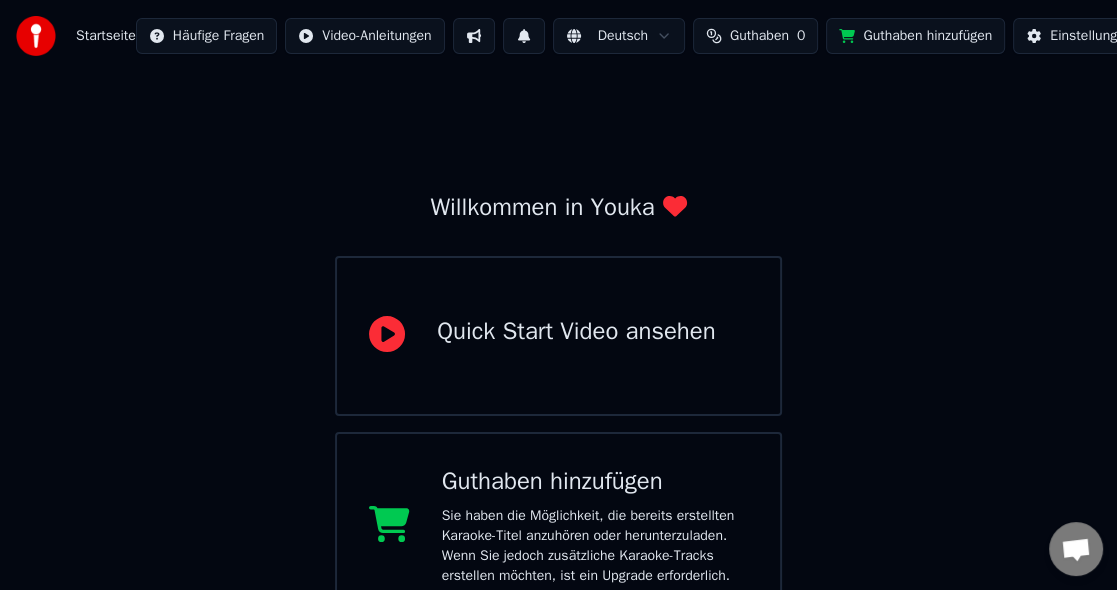 click at bounding box center [36, 36] 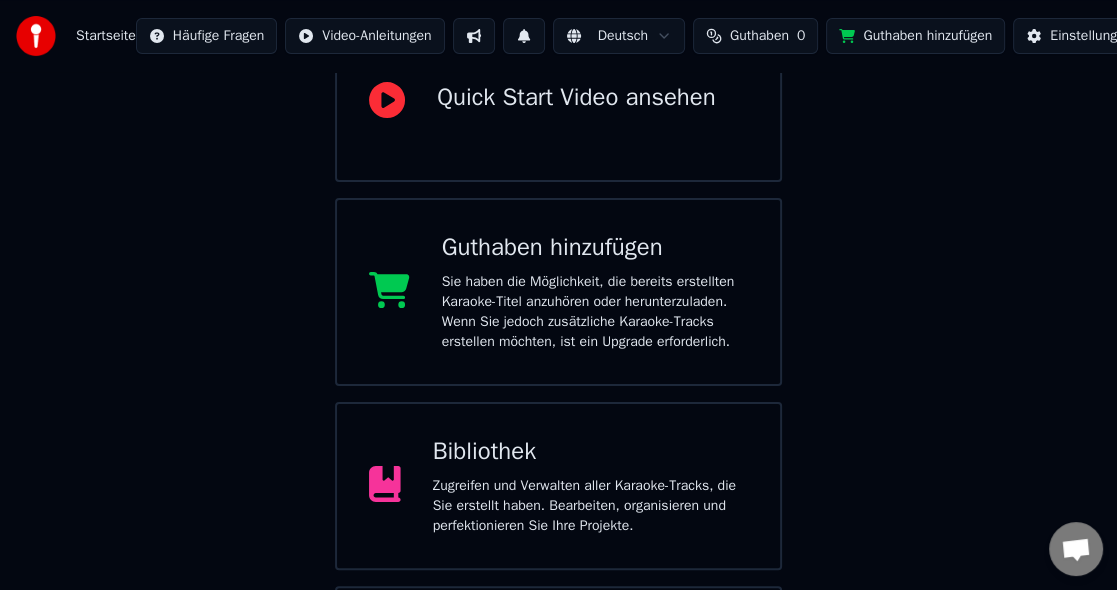 scroll, scrollTop: 415, scrollLeft: 0, axis: vertical 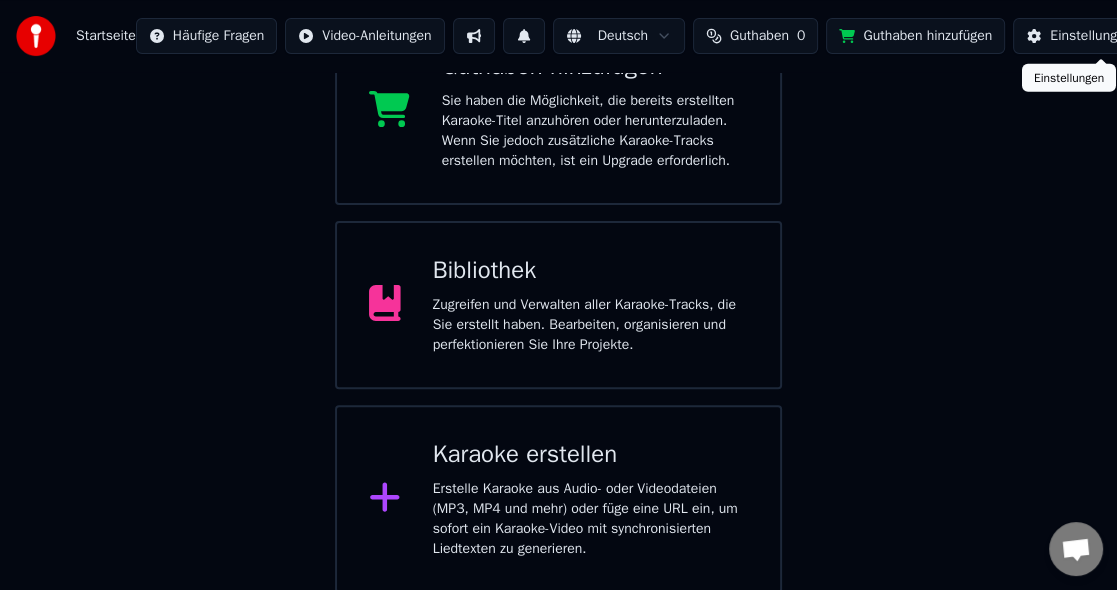 click on "Einstellungen" at bounding box center [1079, 36] 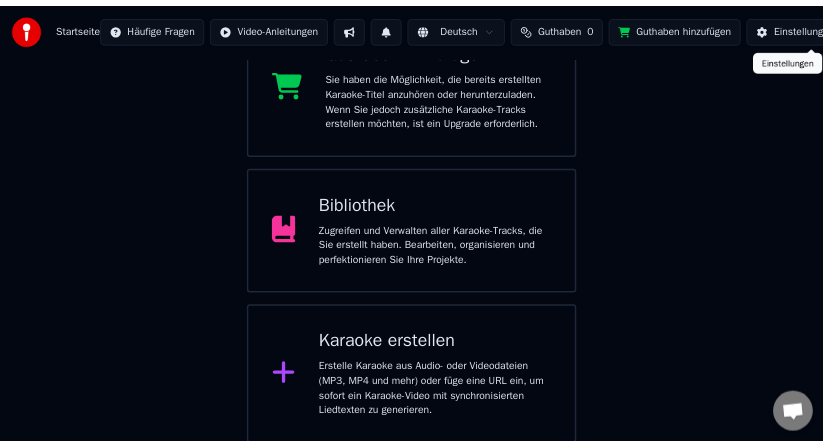 scroll, scrollTop: 0, scrollLeft: 0, axis: both 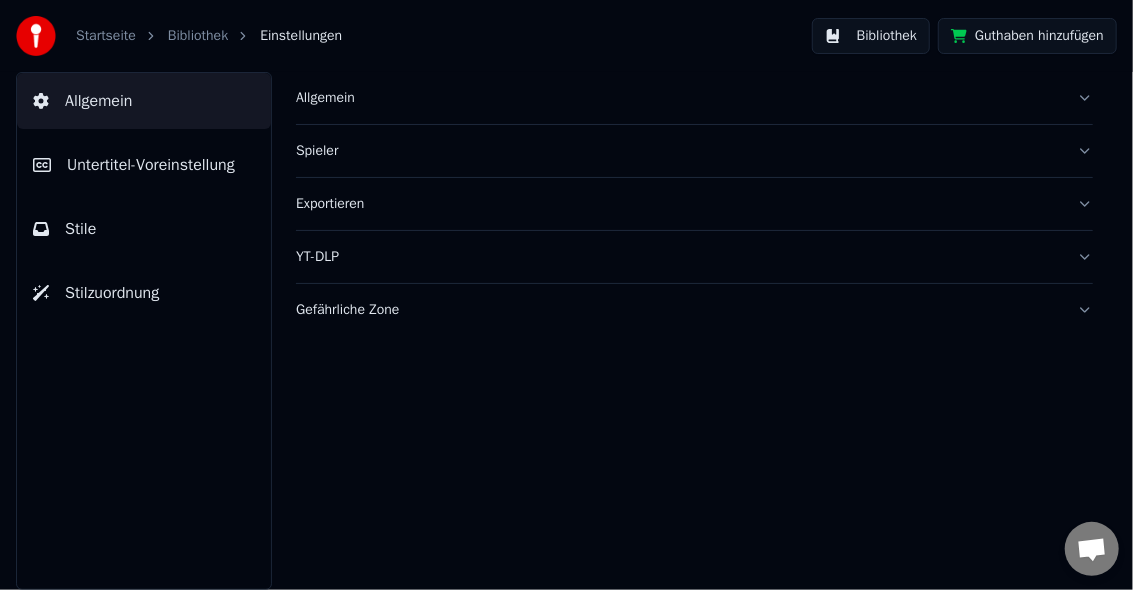 drag, startPoint x: 507, startPoint y: 84, endPoint x: 683, endPoint y: 109, distance: 177.76671 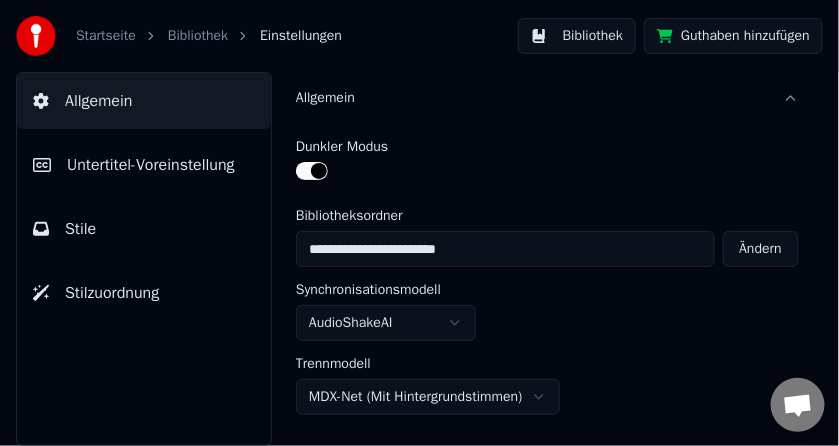 click at bounding box center (36, 36) 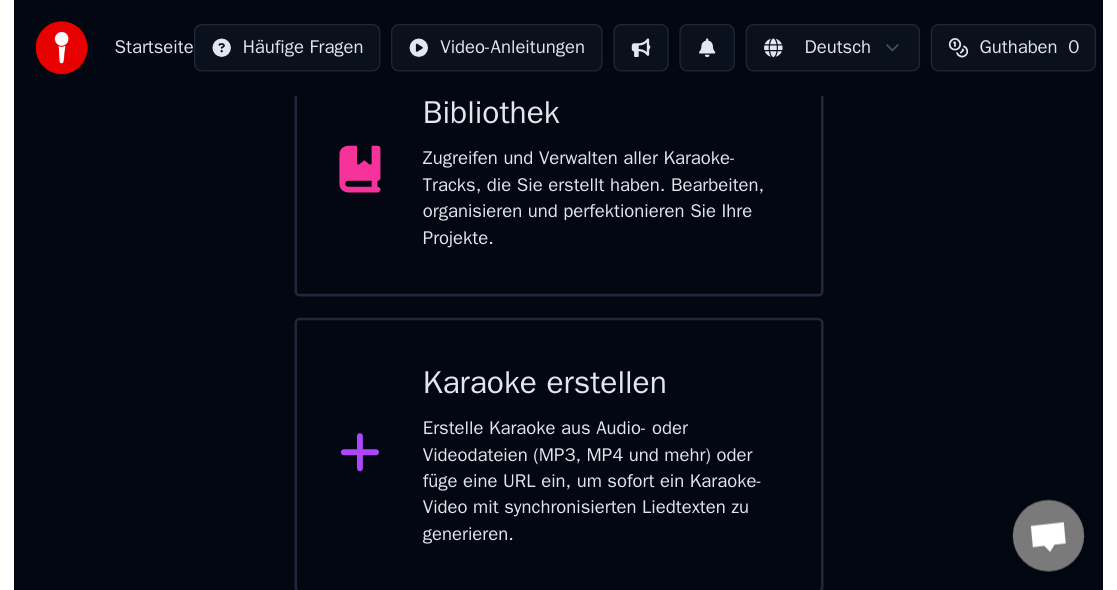 scroll, scrollTop: 415, scrollLeft: 0, axis: vertical 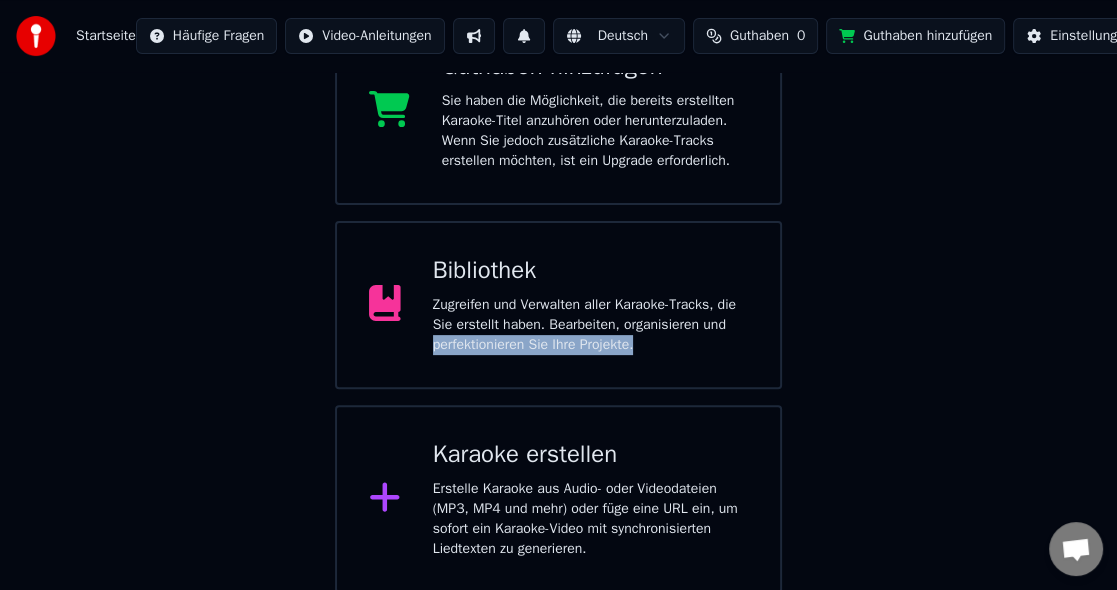 drag, startPoint x: 994, startPoint y: 353, endPoint x: 414, endPoint y: 346, distance: 580.04224 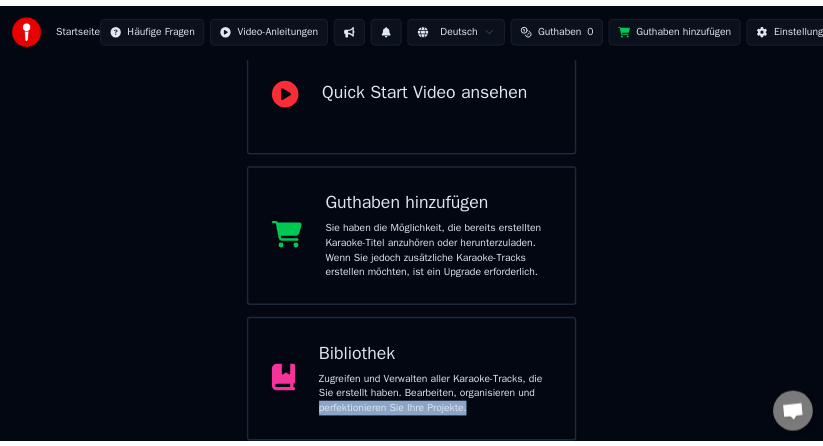 scroll, scrollTop: 0, scrollLeft: 0, axis: both 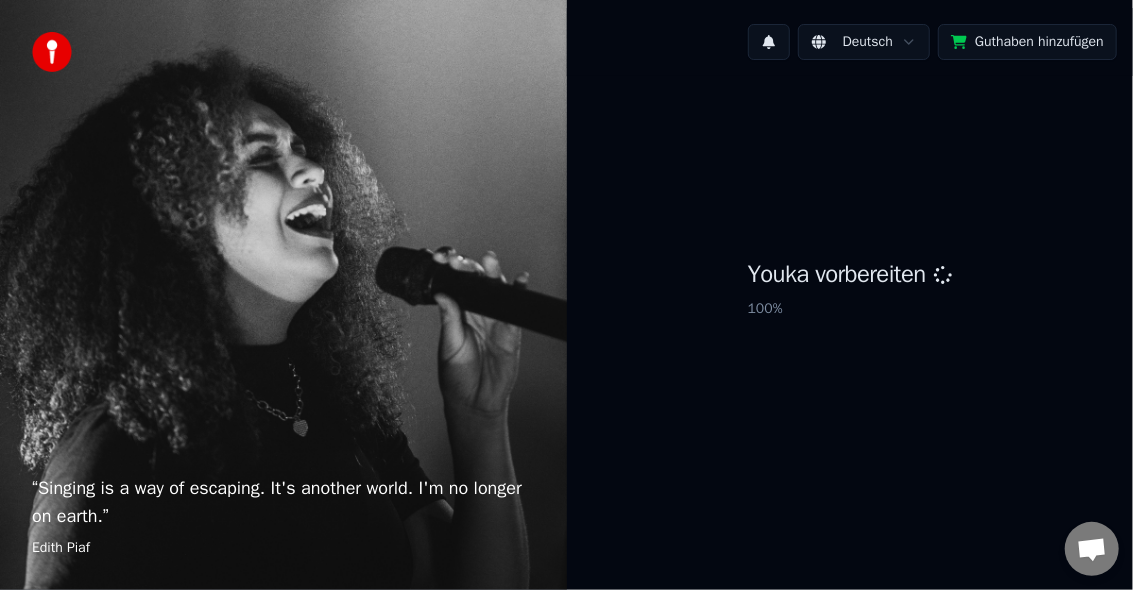 click at bounding box center [1092, 551] 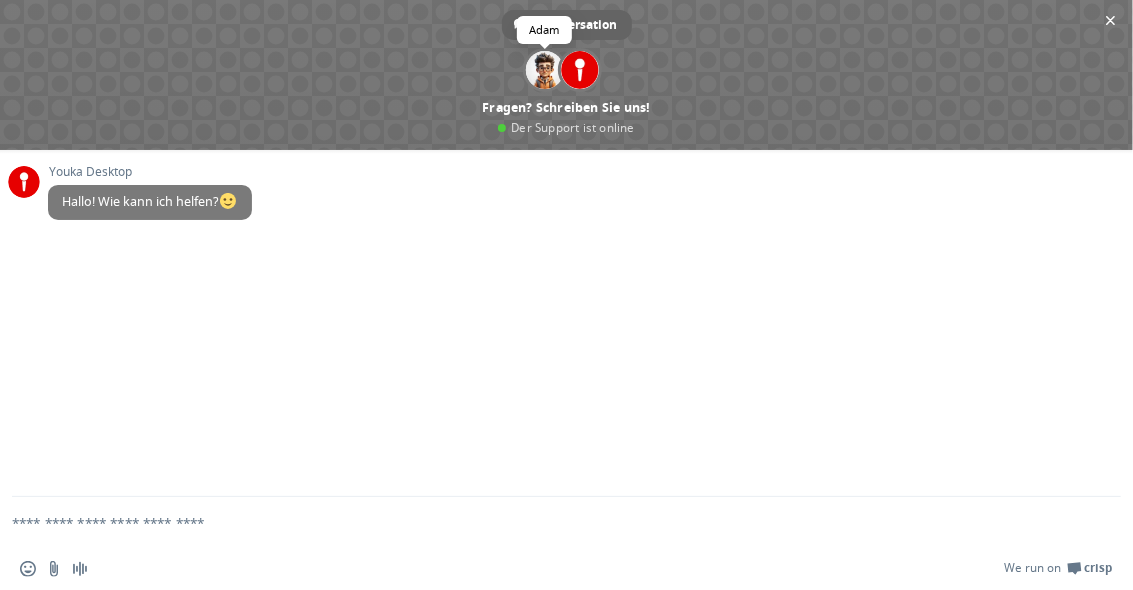 click at bounding box center (545, 70) 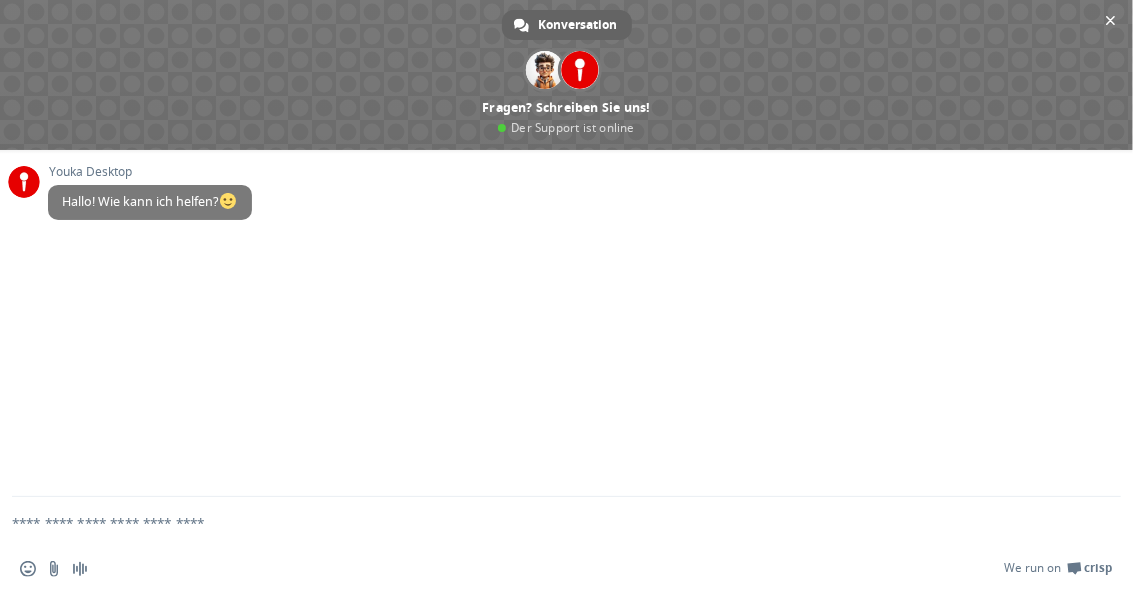 click at bounding box center (542, 522) 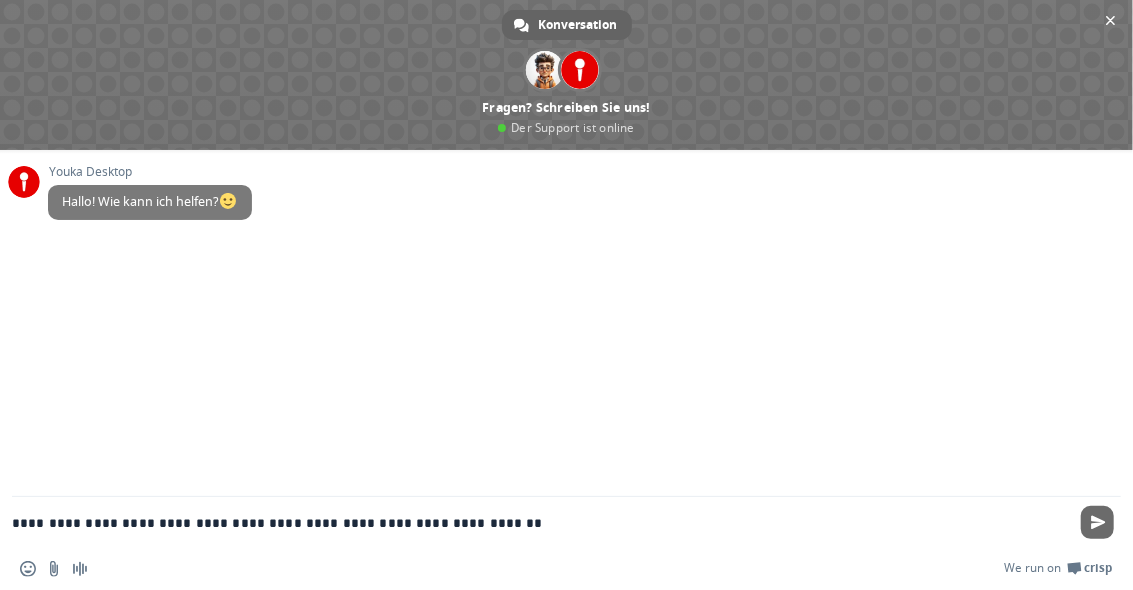 type on "**********" 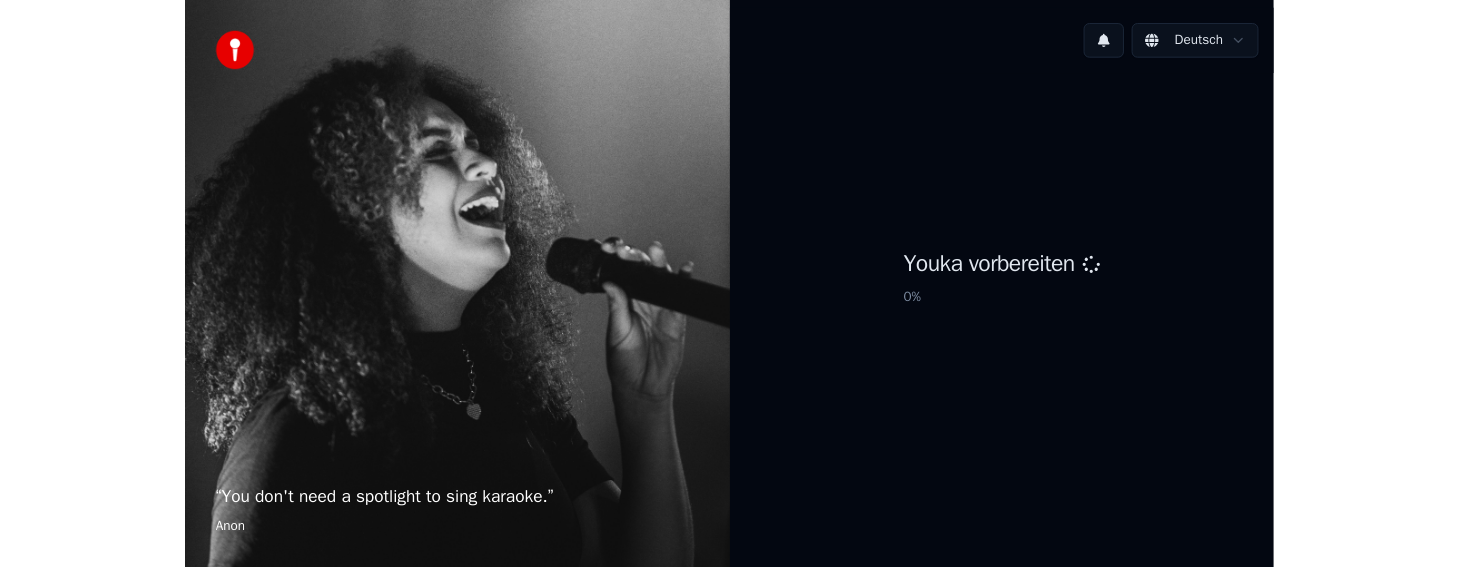 scroll, scrollTop: 0, scrollLeft: 0, axis: both 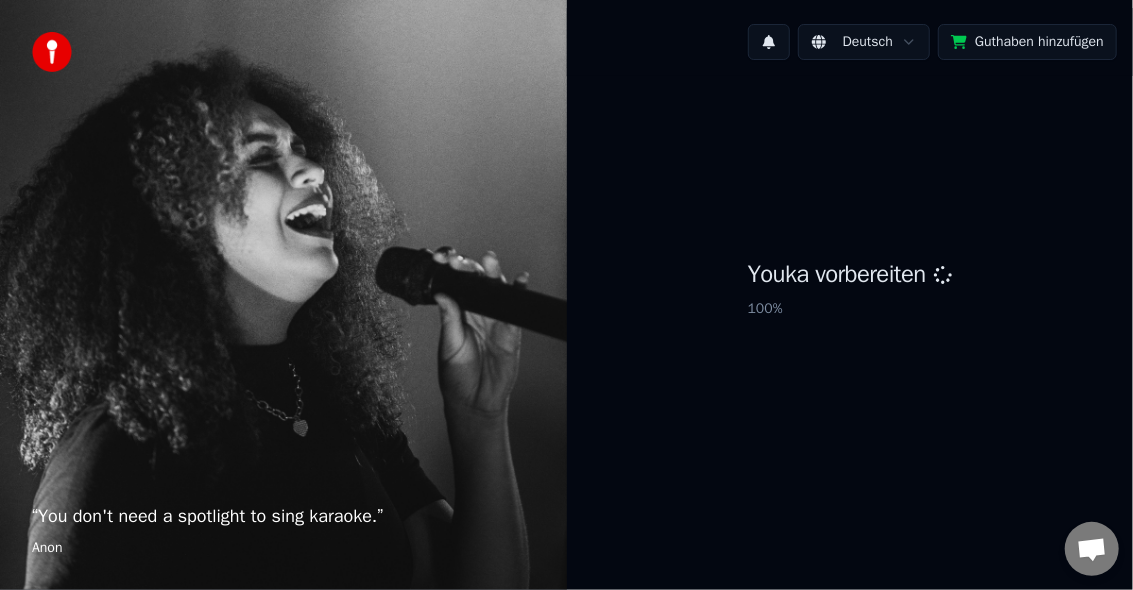 click at bounding box center [1092, 551] 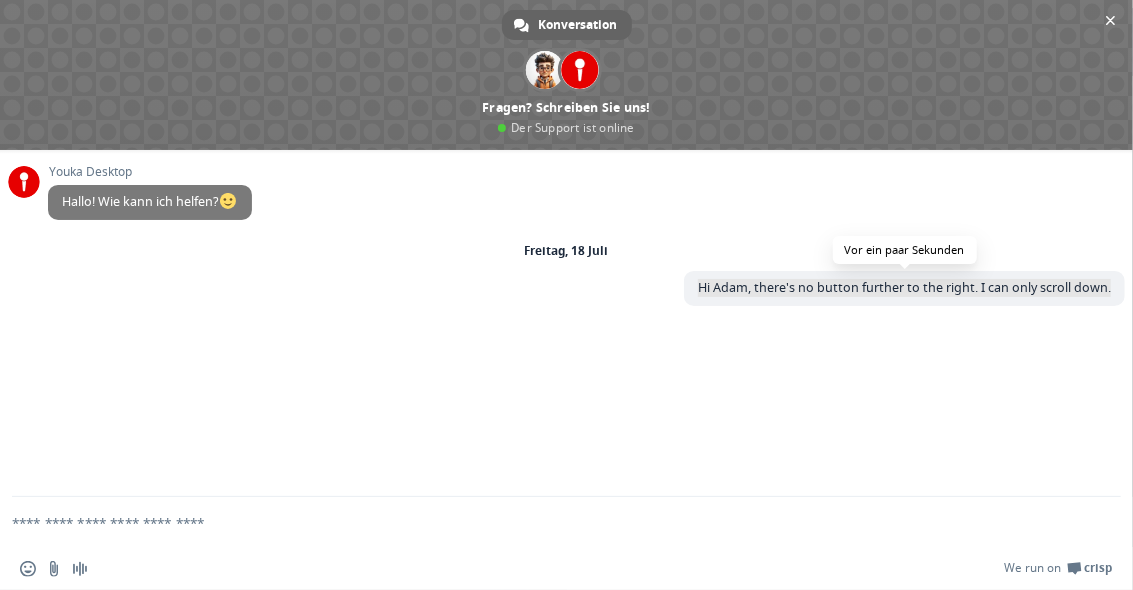 drag, startPoint x: 699, startPoint y: 290, endPoint x: 1117, endPoint y: 285, distance: 418.0299 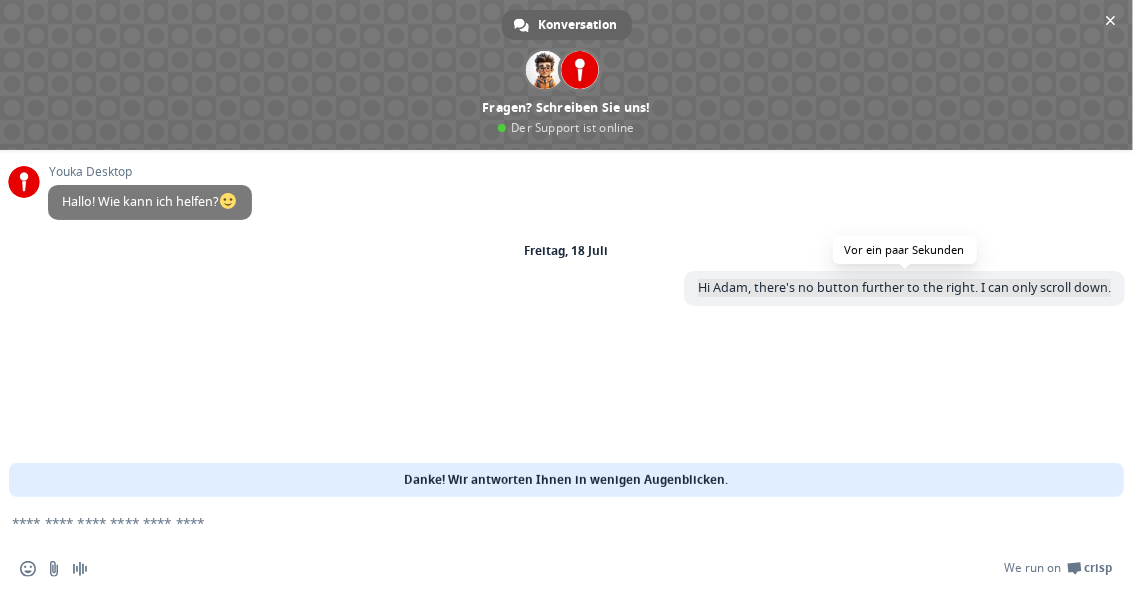 click on "Hi Adam, there's no button further to the right. I can only scroll down." at bounding box center (904, 287) 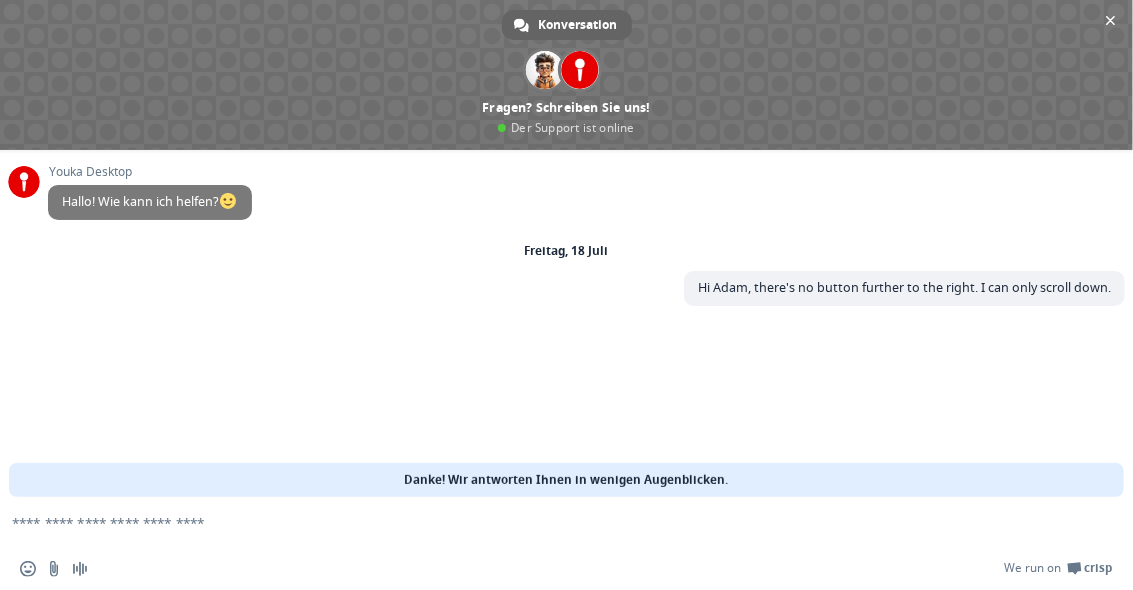 click at bounding box center (542, 522) 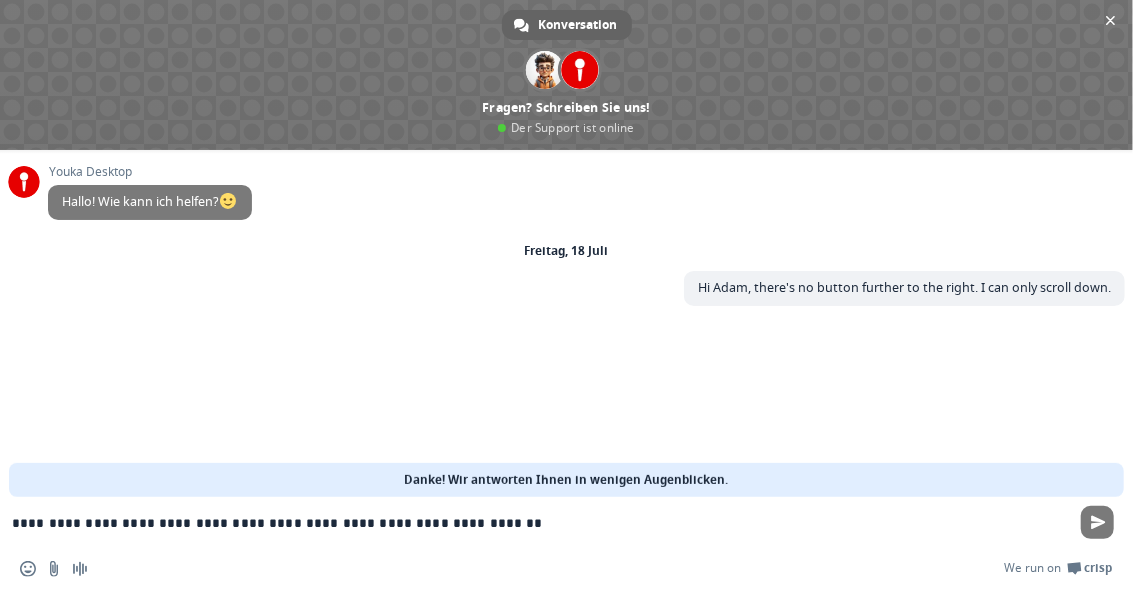 type 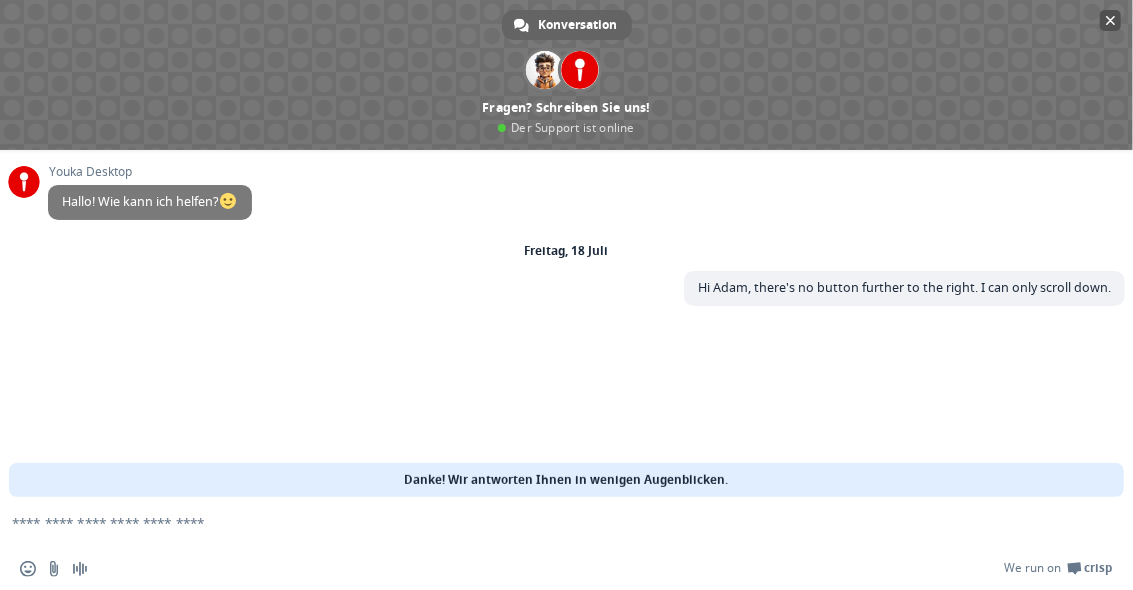 click at bounding box center [1110, 20] 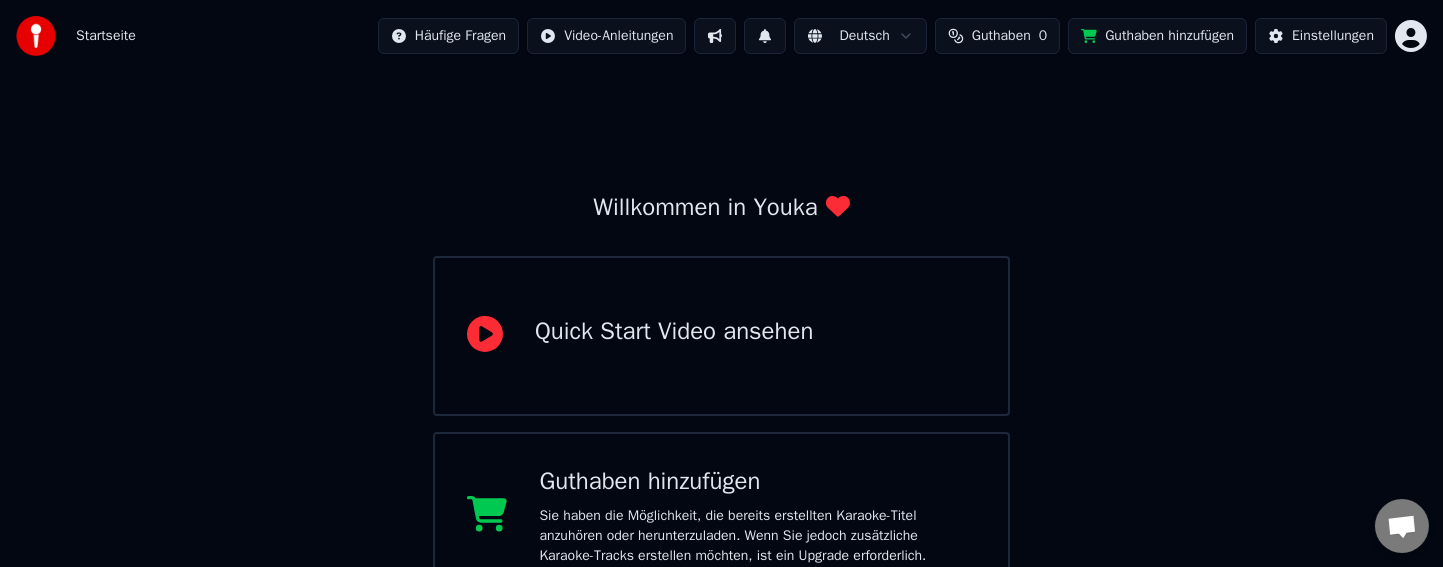 click on "Startseite Häufige Fragen Video-Anleitungen Deutsch Guthaben 0 Guthaben hinzufügen Einstellungen Willkommen in Youka Quick Start Video ansehen Guthaben hinzufügen Sie haben die Möglichkeit, die bereits erstellten Karaoke-Titel anzuhören oder herunterzuladen. Wenn Sie jedoch zusätzliche Karaoke-Tracks erstellen möchten, ist ein Upgrade erforderlich. Bibliothek Zugreifen und Verwalten aller Karaoke-Tracks, die Sie erstellt haben. Bearbeiten, organisieren und perfektionieren Sie Ihre Projekte. Karaoke erstellen Erstelle Karaoke aus Audio- oder Videodateien (MP3, MP4 und mehr) oder füge eine URL ein, um sofort ein Karaoke-Video mit synchronisierten Liedtexten zu generieren. Konversation [NAME] Fragen? Schreiben Sie uns! Der Support ist online Offline-Netzwerk. Erneut verbinden... Es können vorerst keine Nachrichten empfangen oder gesendet werden. Youka Desktop Hallo! Wie kann ich helfen? Freitag, [DATE] Hi [NAME], there's no button further to the right. I can only scroll down. Vor einer Minute Datei senden" at bounding box center (721, 480) 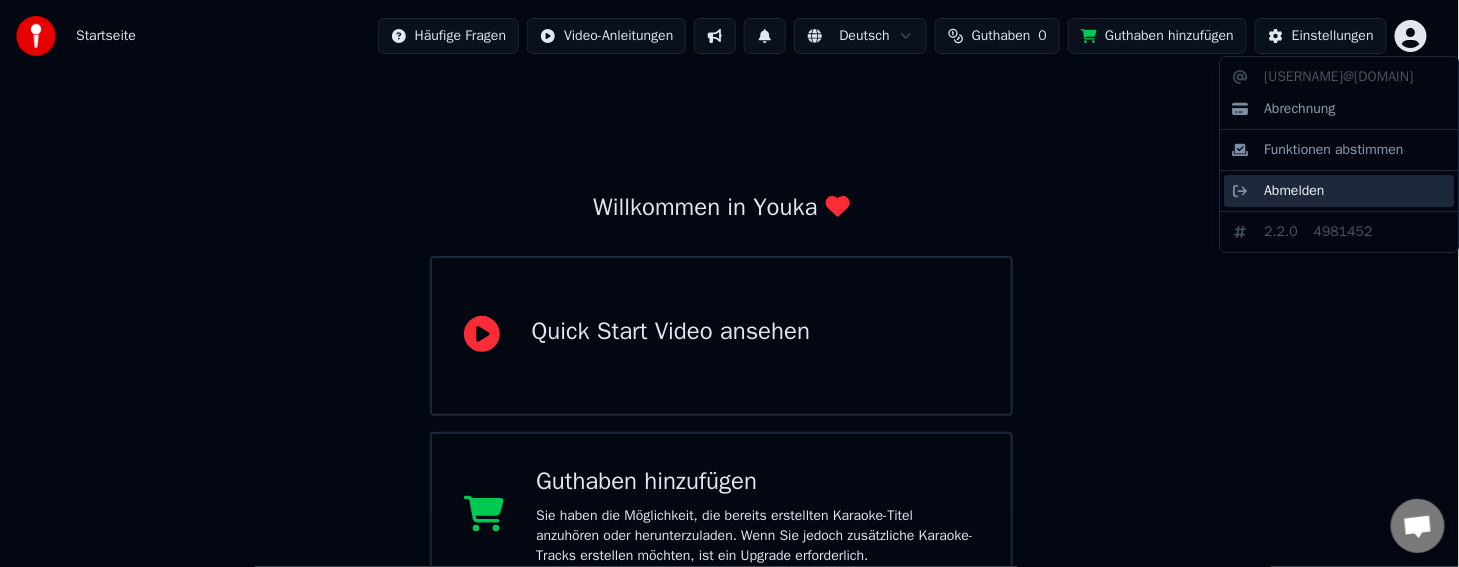 click on "Abmelden" at bounding box center [1339, 191] 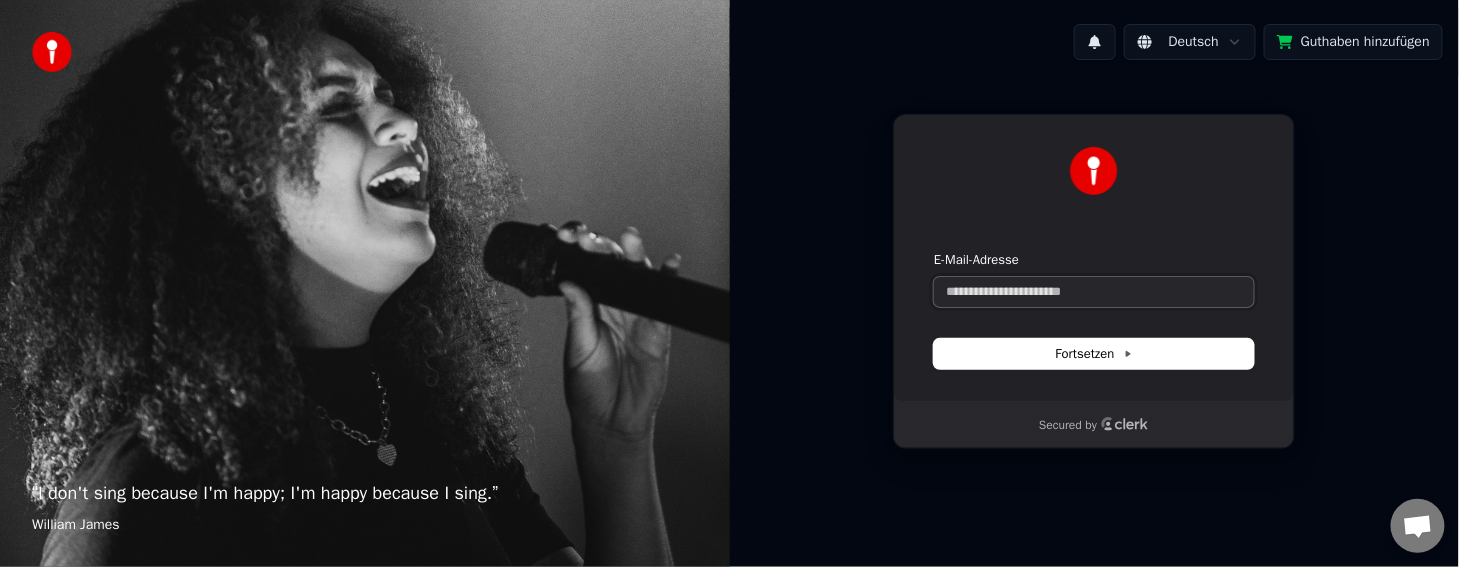 click on "E-Mail-Adresse" at bounding box center (1094, 292) 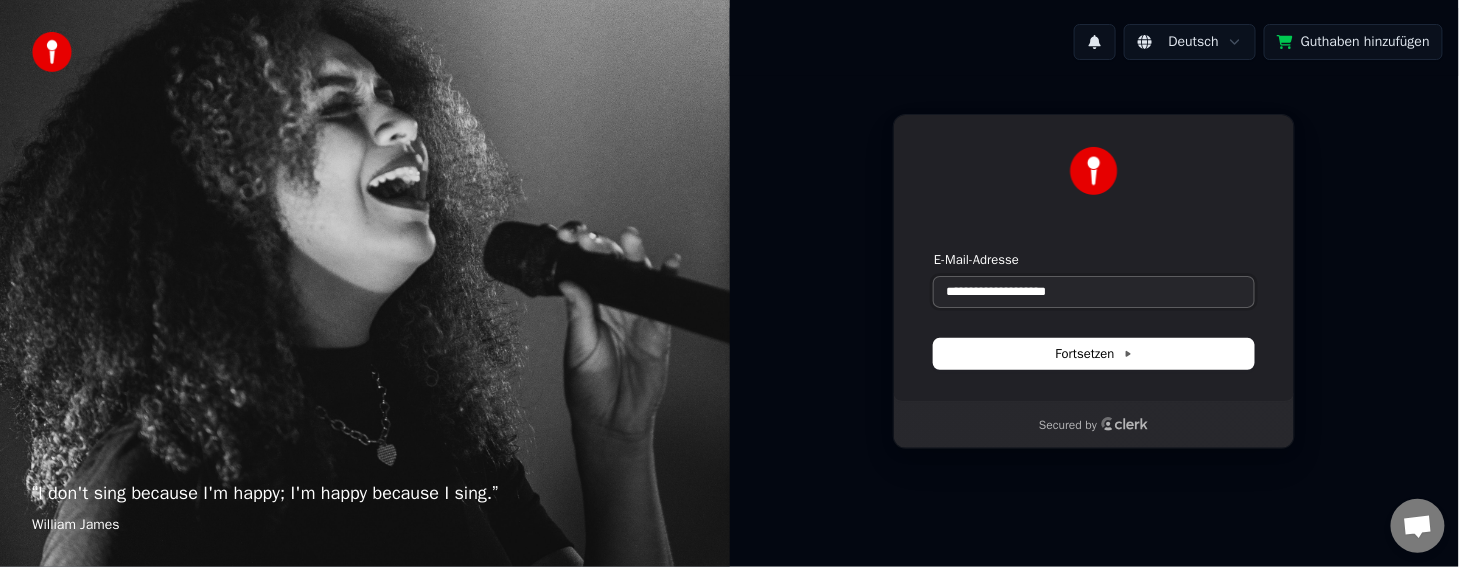 click on "**********" at bounding box center (1094, 292) 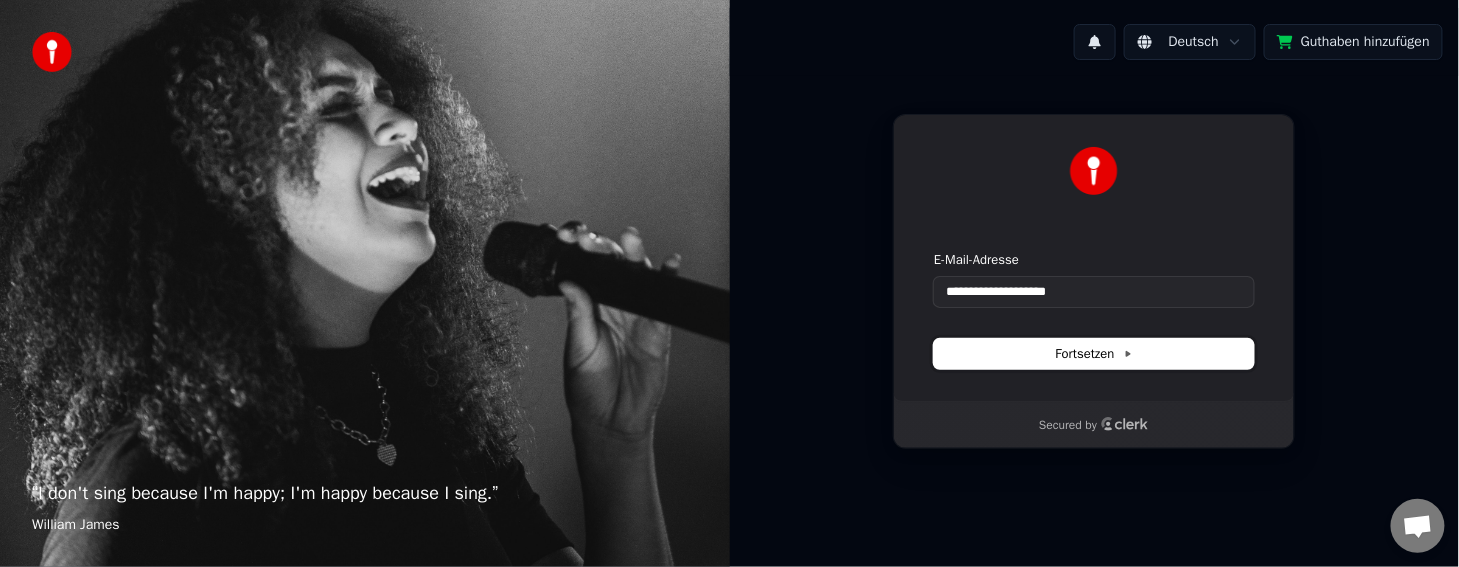 click on "Fortsetzen" at bounding box center (1094, 354) 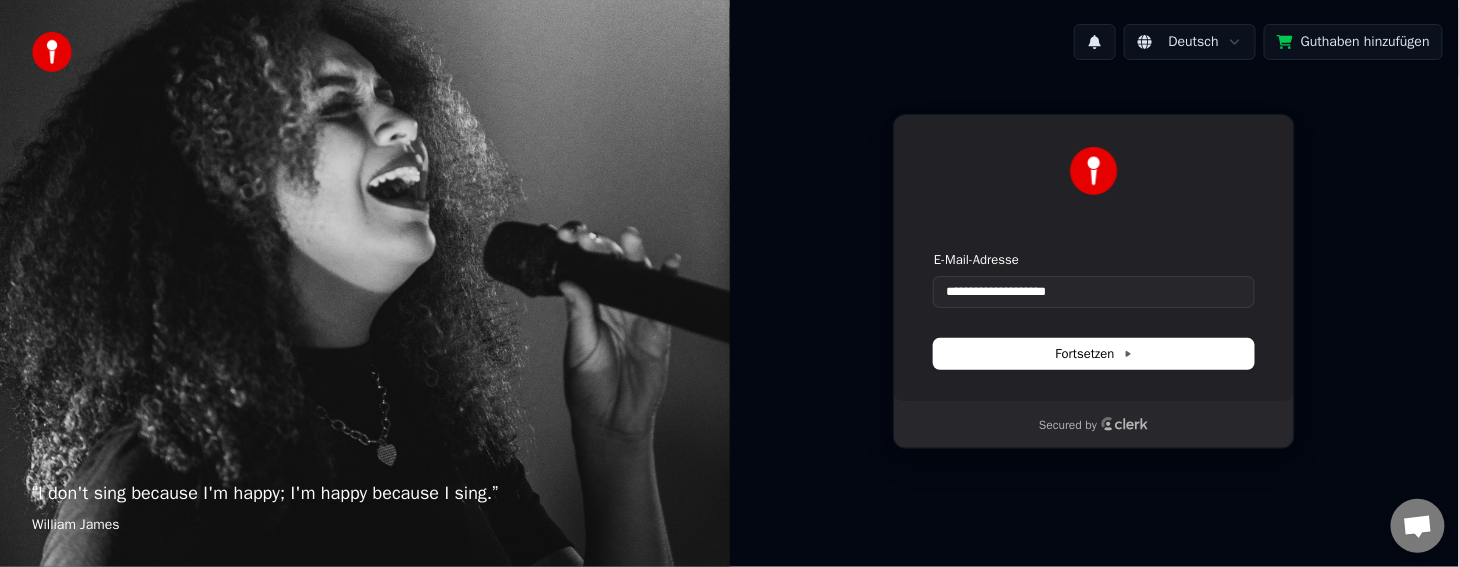 type on "**********" 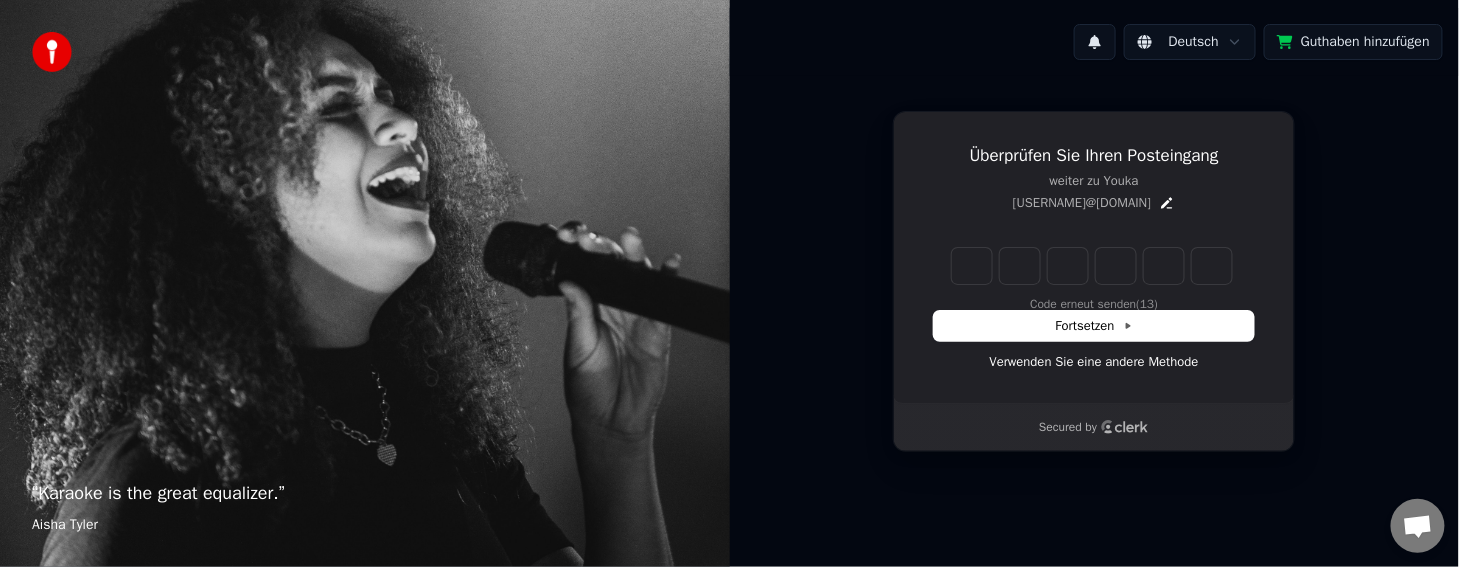 click on "Überprüfen Sie Ihren Posteingang weiter zu Youka [USERNAME]@[DOMAIN] Enter the 6 -digit verification code Code erneut senden (13) Fortsetzen Verwenden Sie eine andere Methode Secured by" at bounding box center [1095, 281] 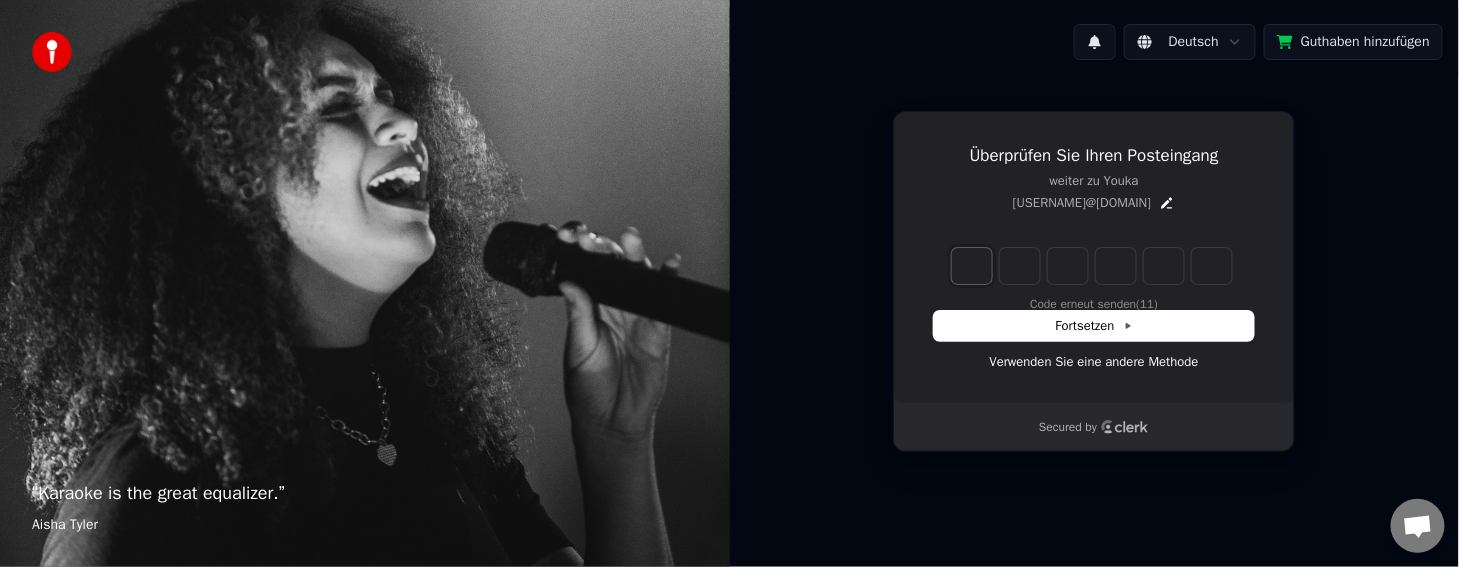 click at bounding box center (972, 266) 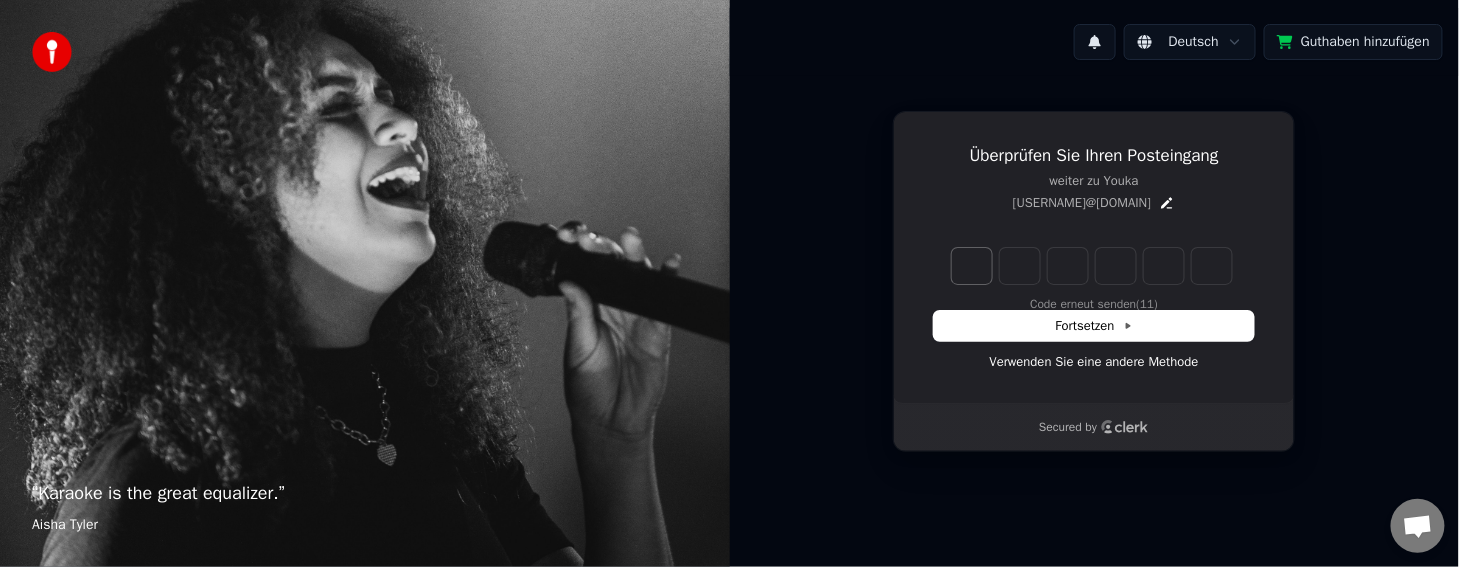 type on "******" 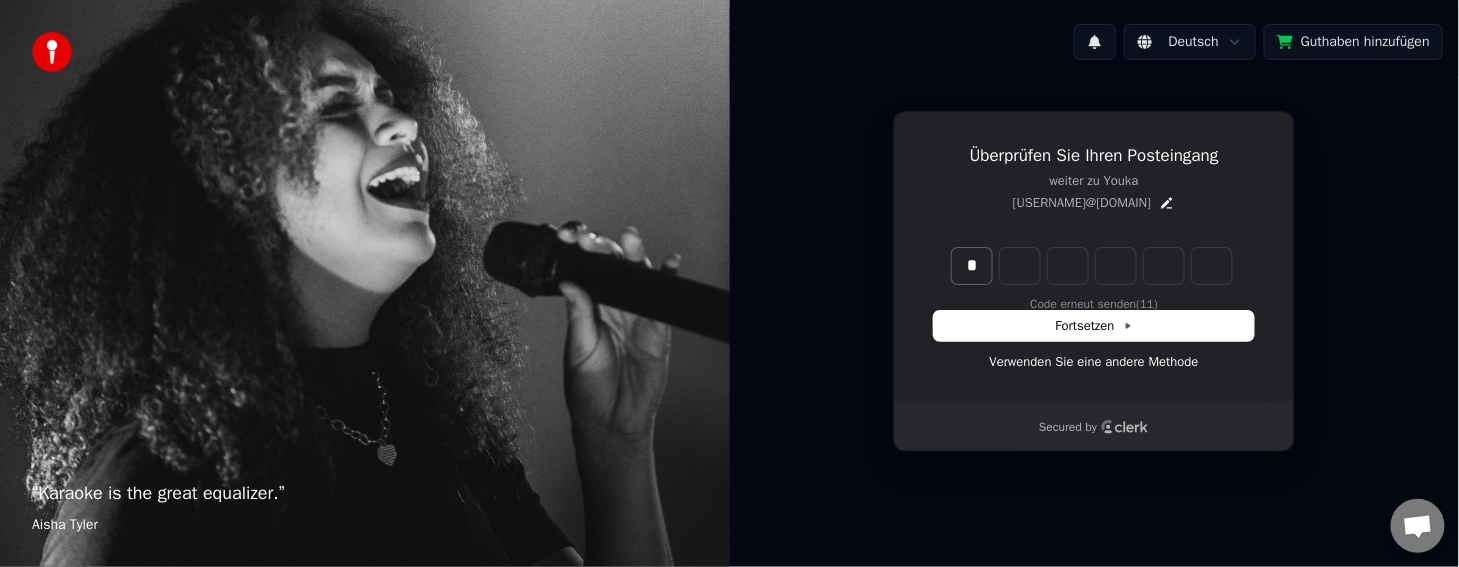 type on "*" 